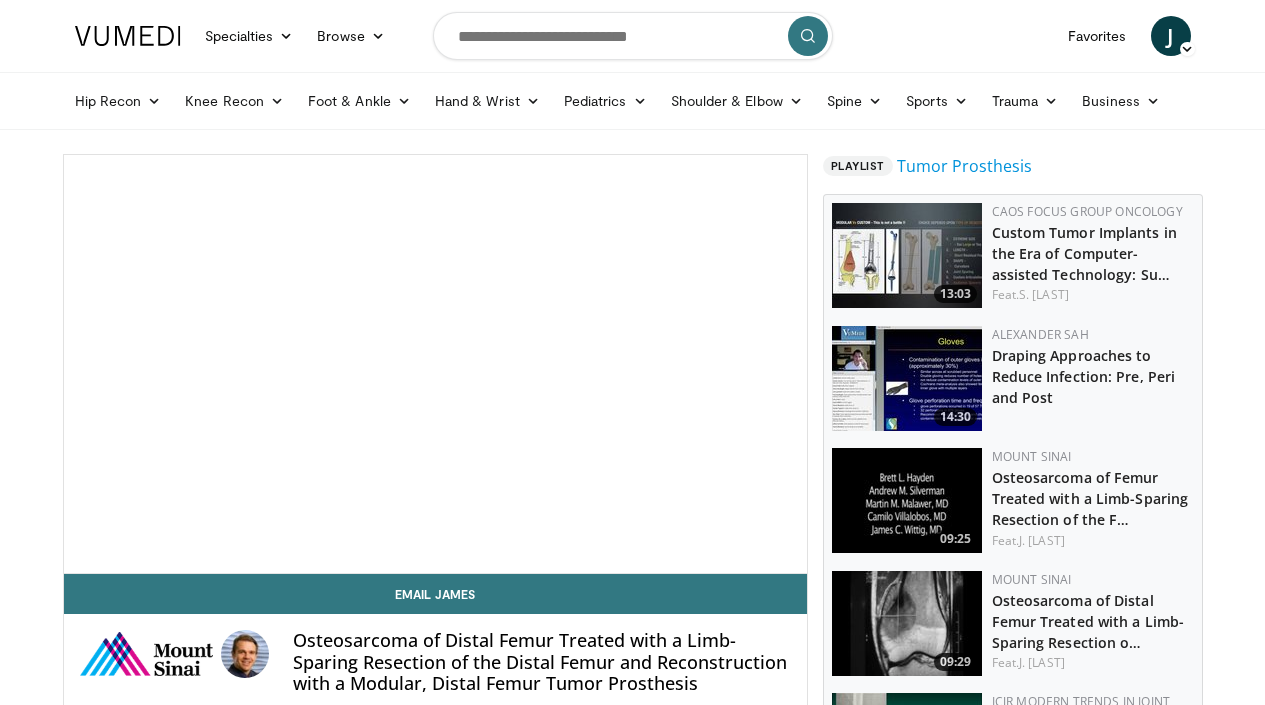 scroll, scrollTop: 0, scrollLeft: 0, axis: both 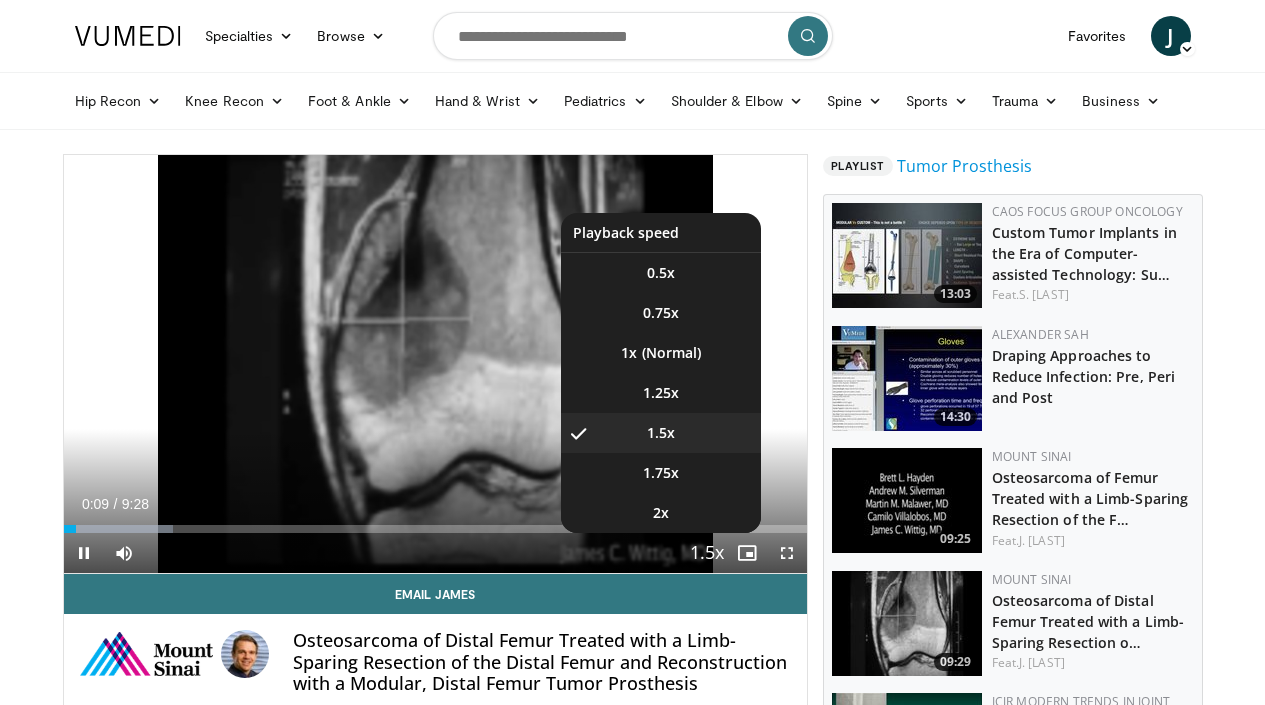 click at bounding box center [707, 554] 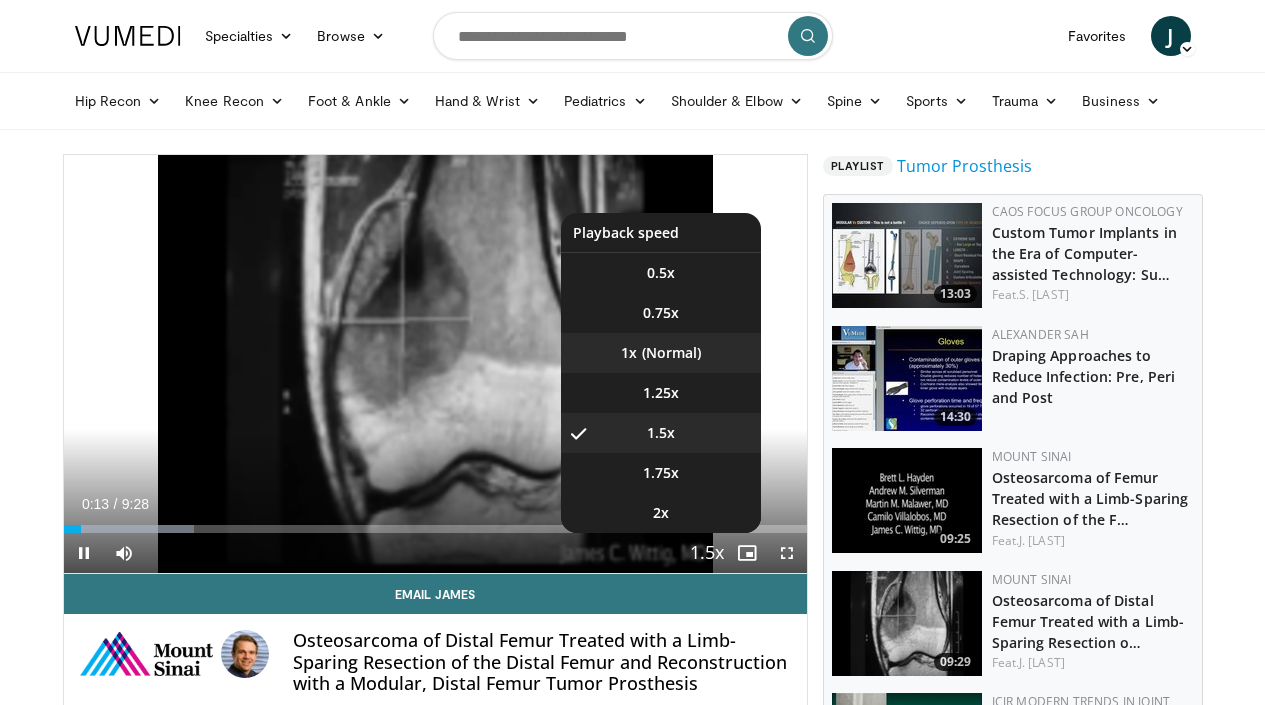click on "1x" at bounding box center [629, 353] 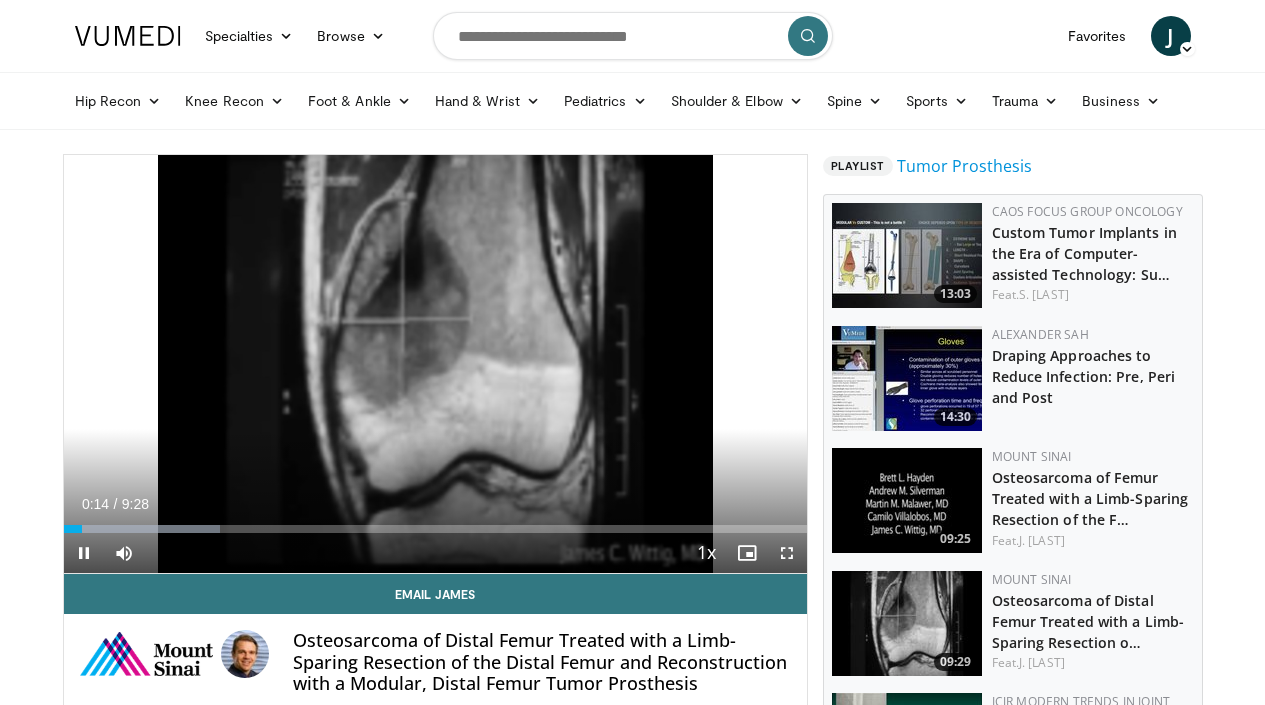 click at bounding box center [787, 553] 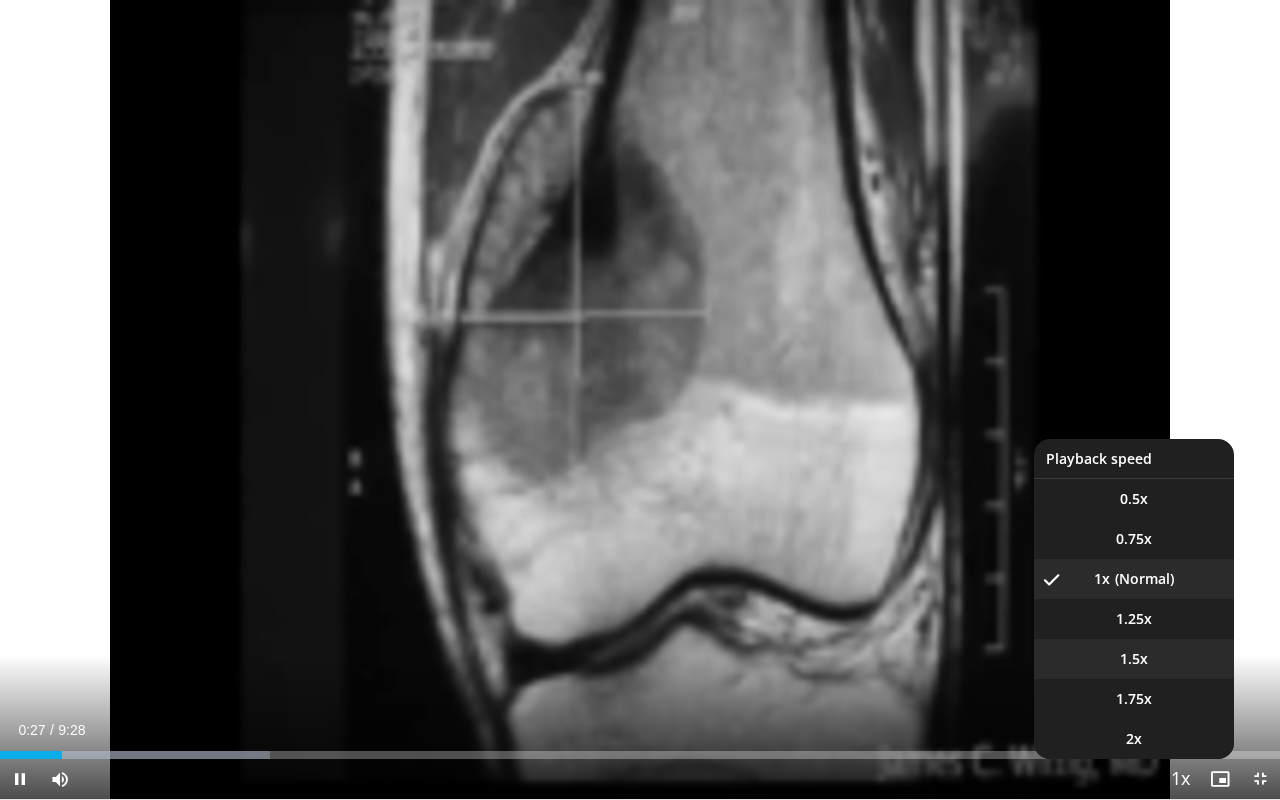 click on "1.5x" at bounding box center [1134, 659] 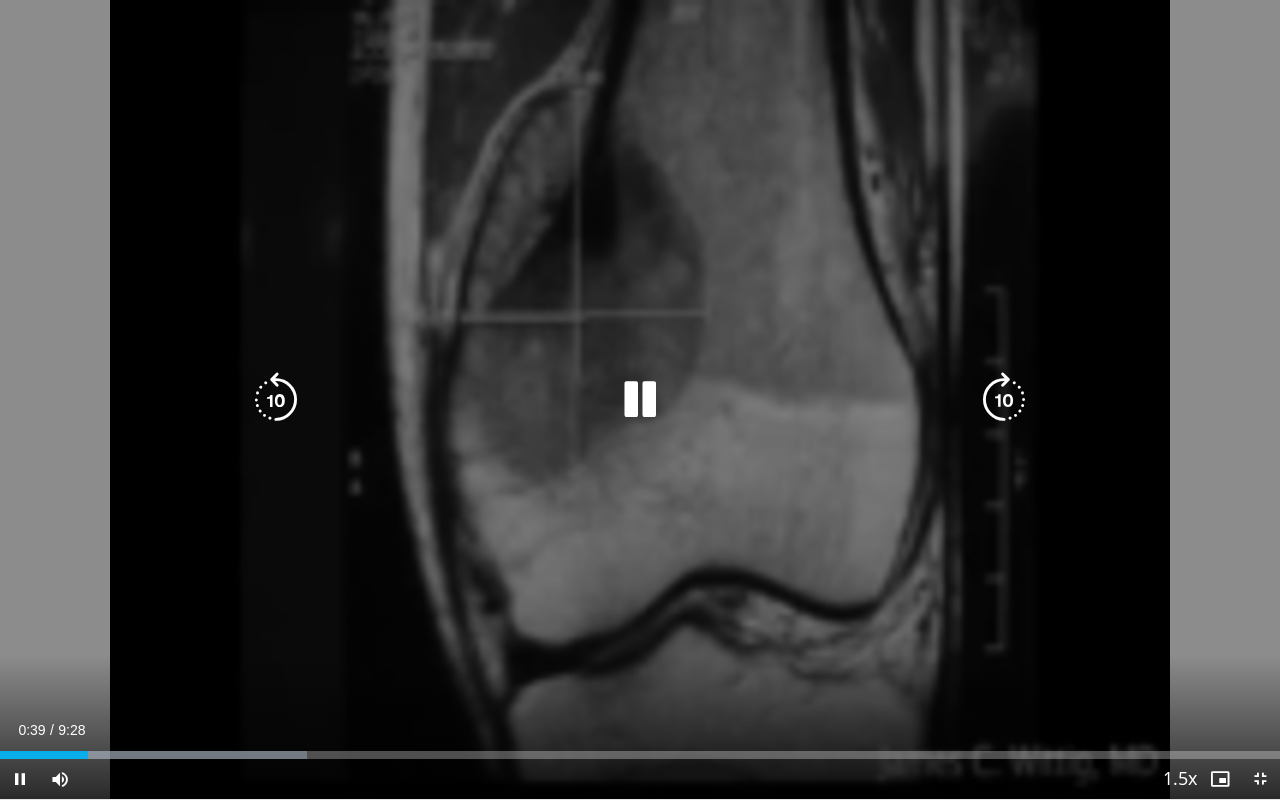 click on "10 seconds
Tap to unmute" at bounding box center (640, 399) 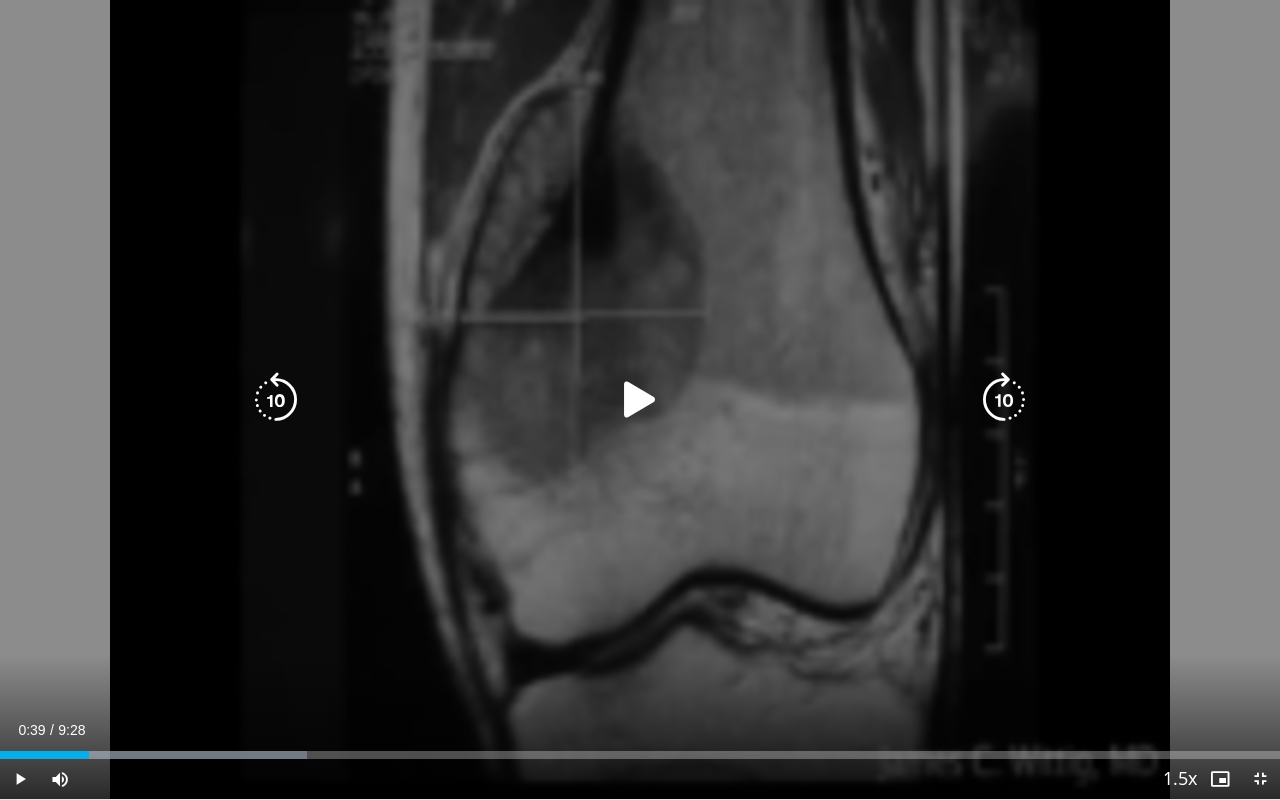 click at bounding box center (640, 400) 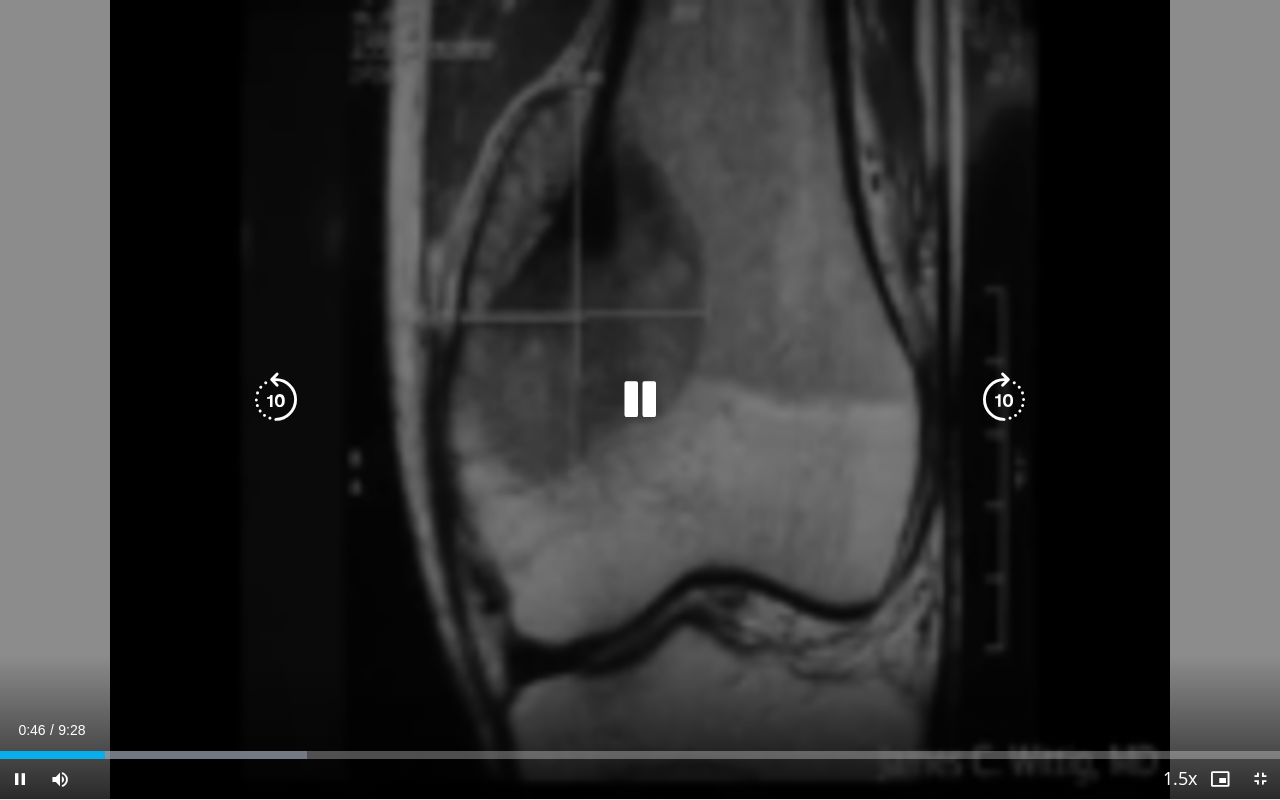 click at bounding box center [640, 400] 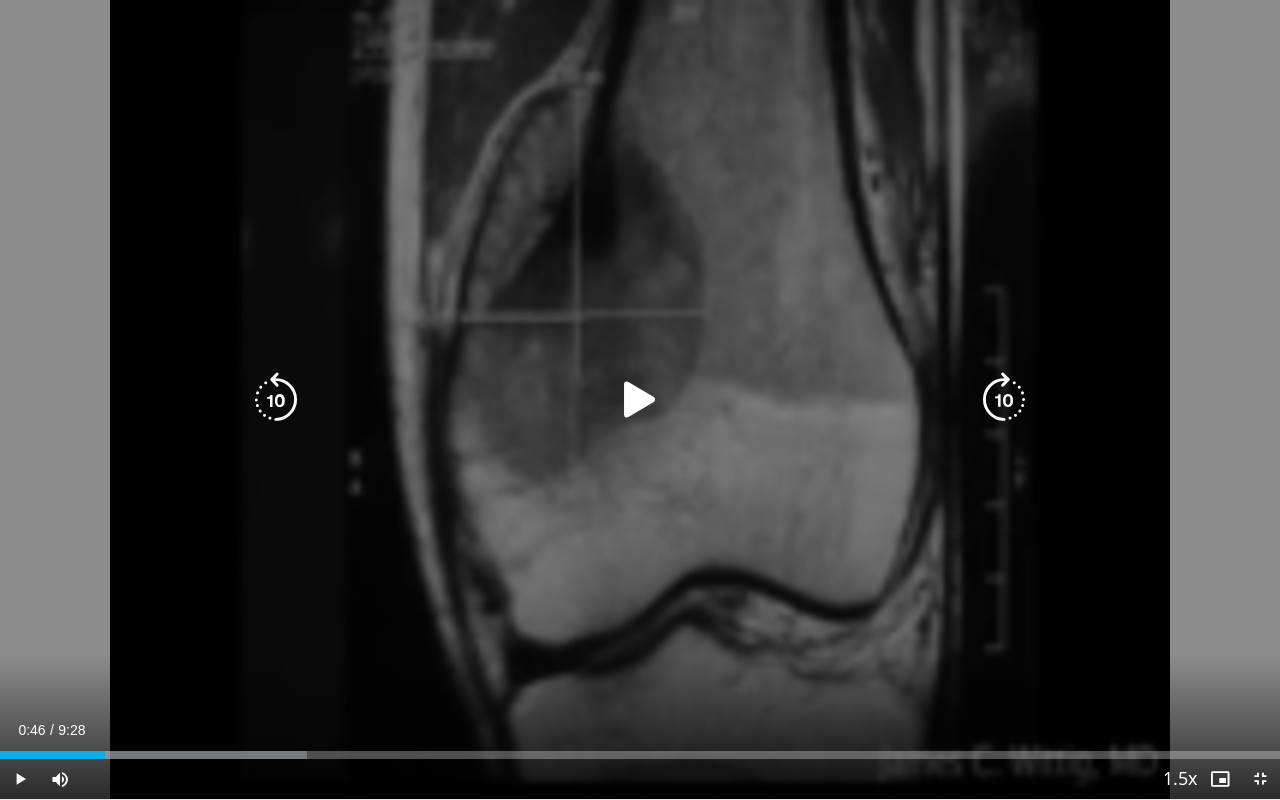 click at bounding box center (640, 400) 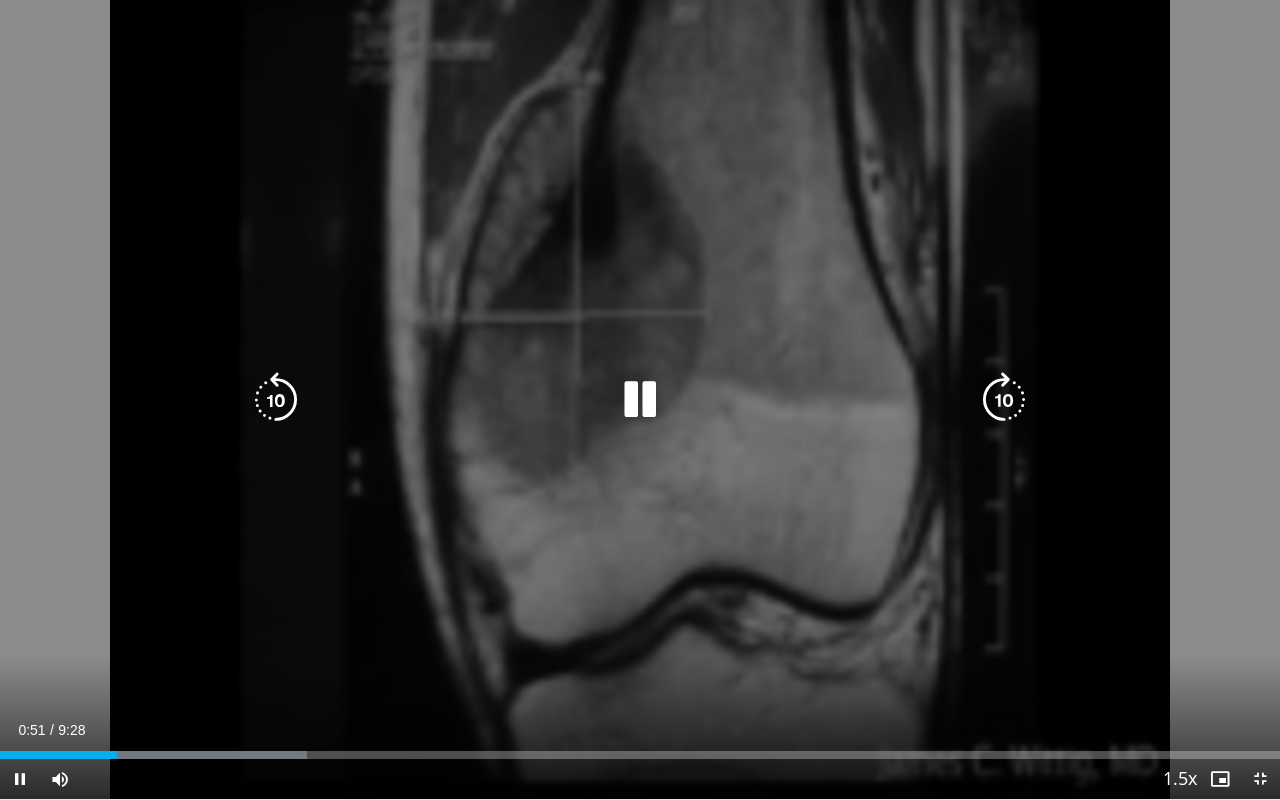 click at bounding box center (276, 400) 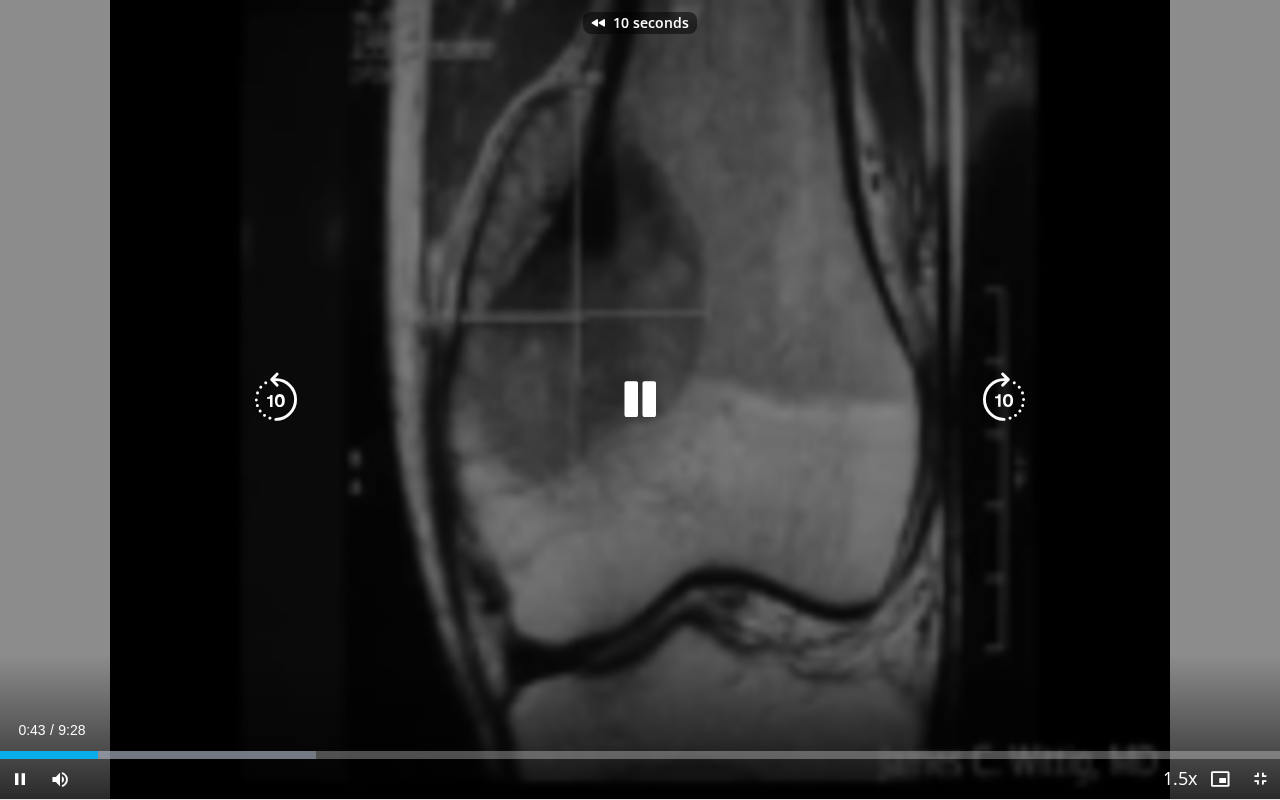 click at bounding box center (276, 400) 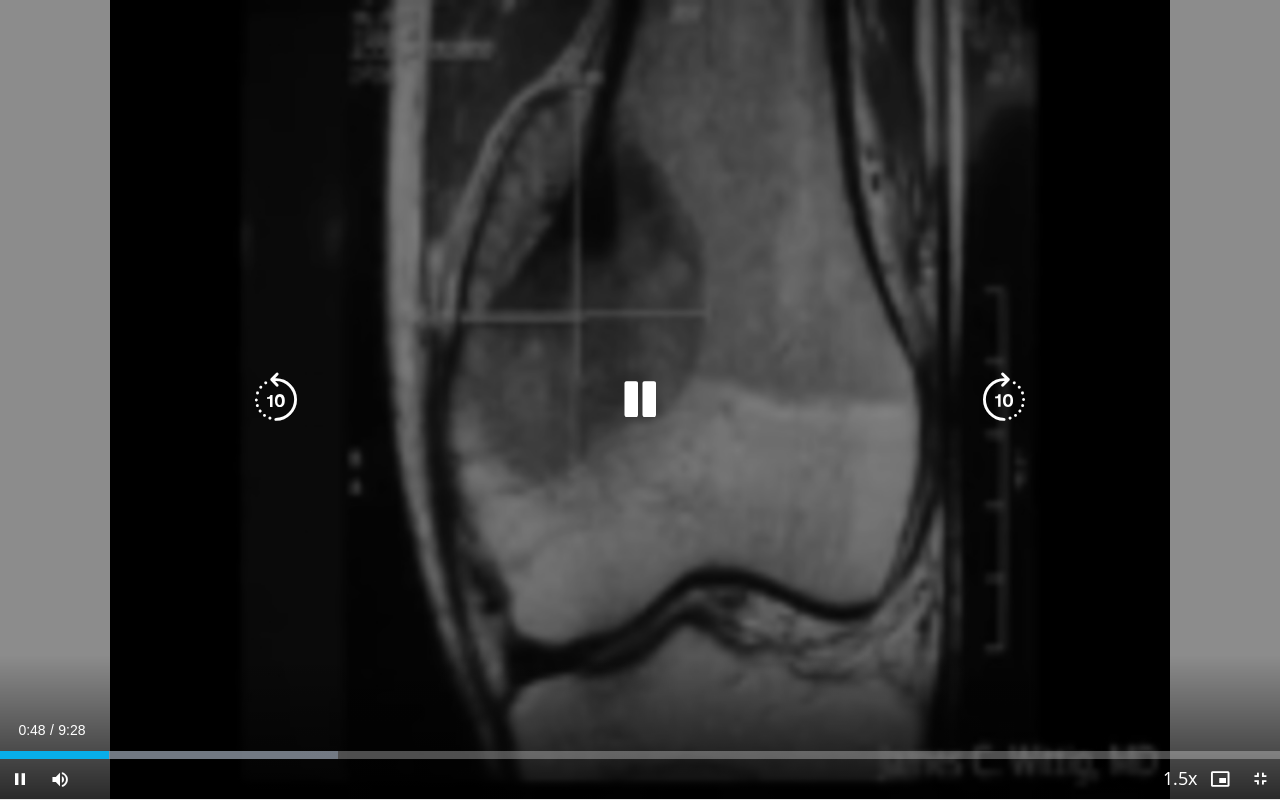 click at bounding box center (640, 400) 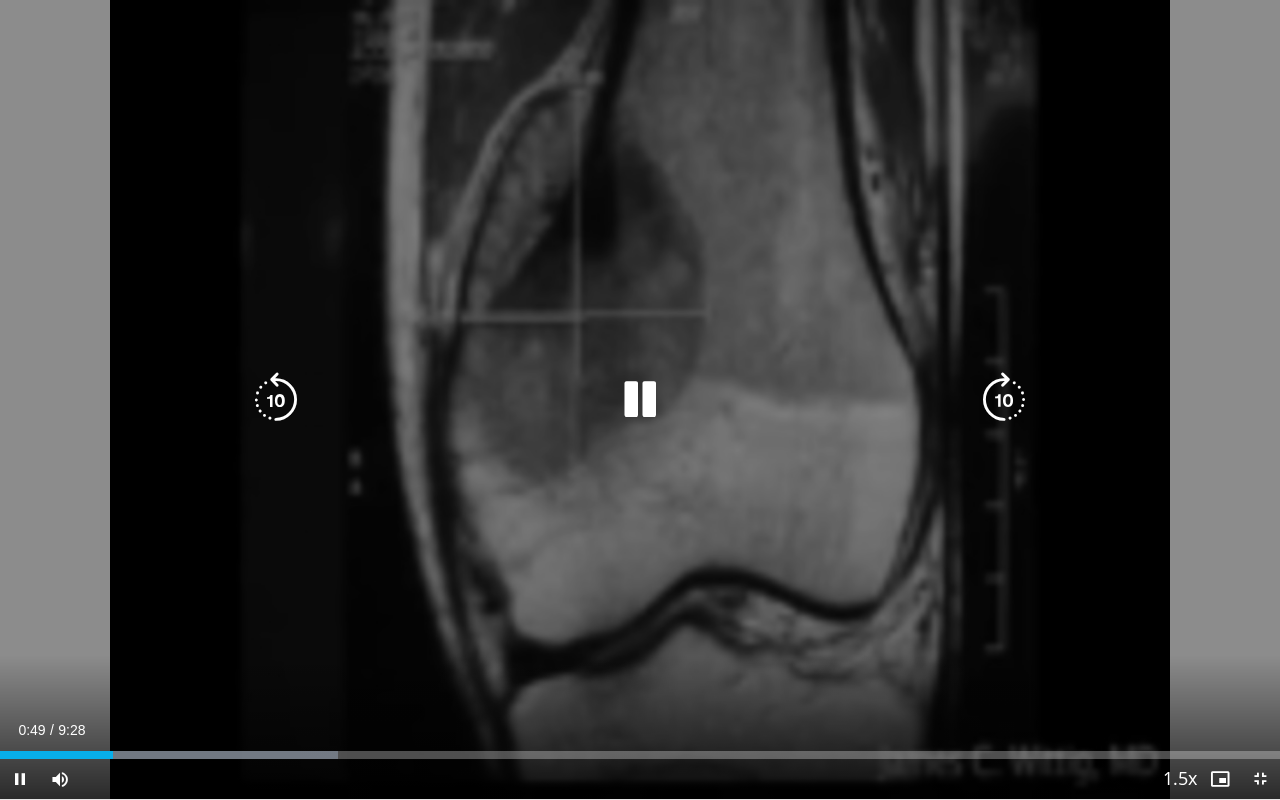 click at bounding box center (640, 400) 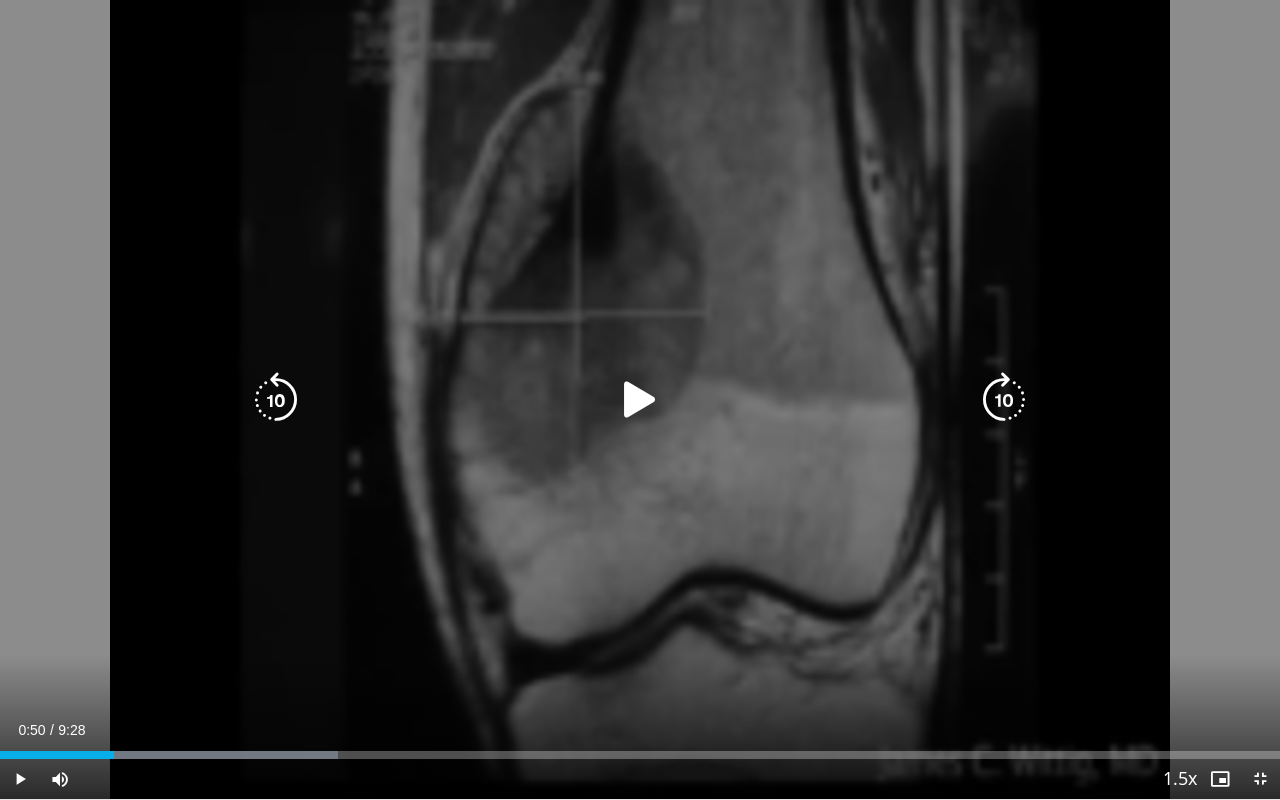 click at bounding box center [640, 400] 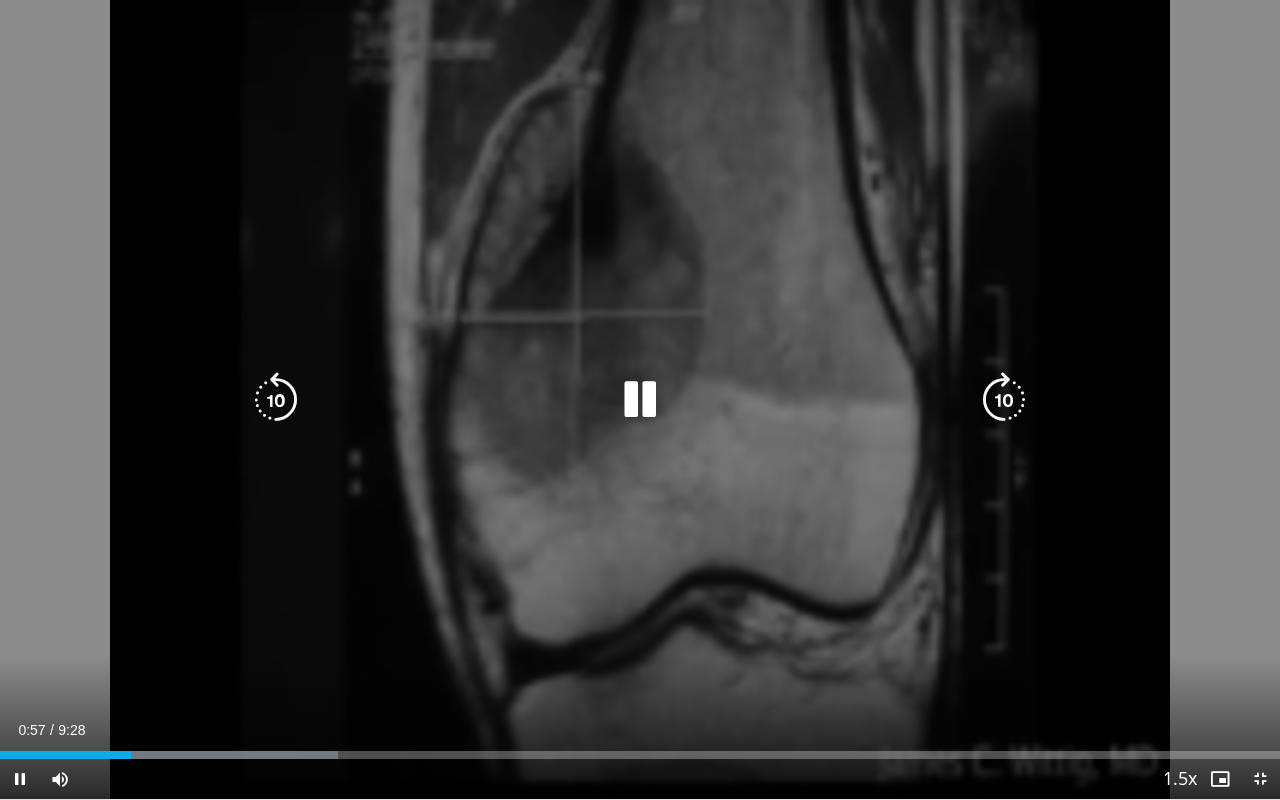 click at bounding box center [640, 400] 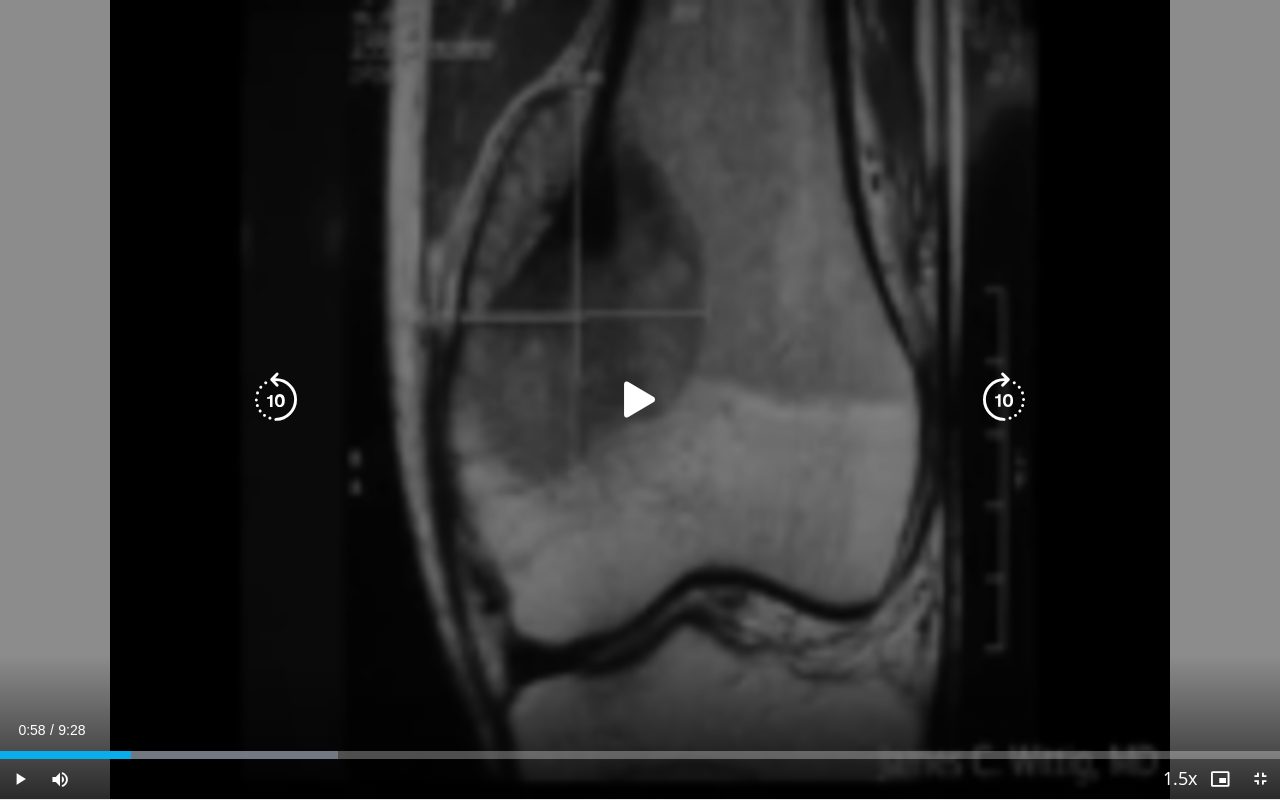 click at bounding box center [640, 400] 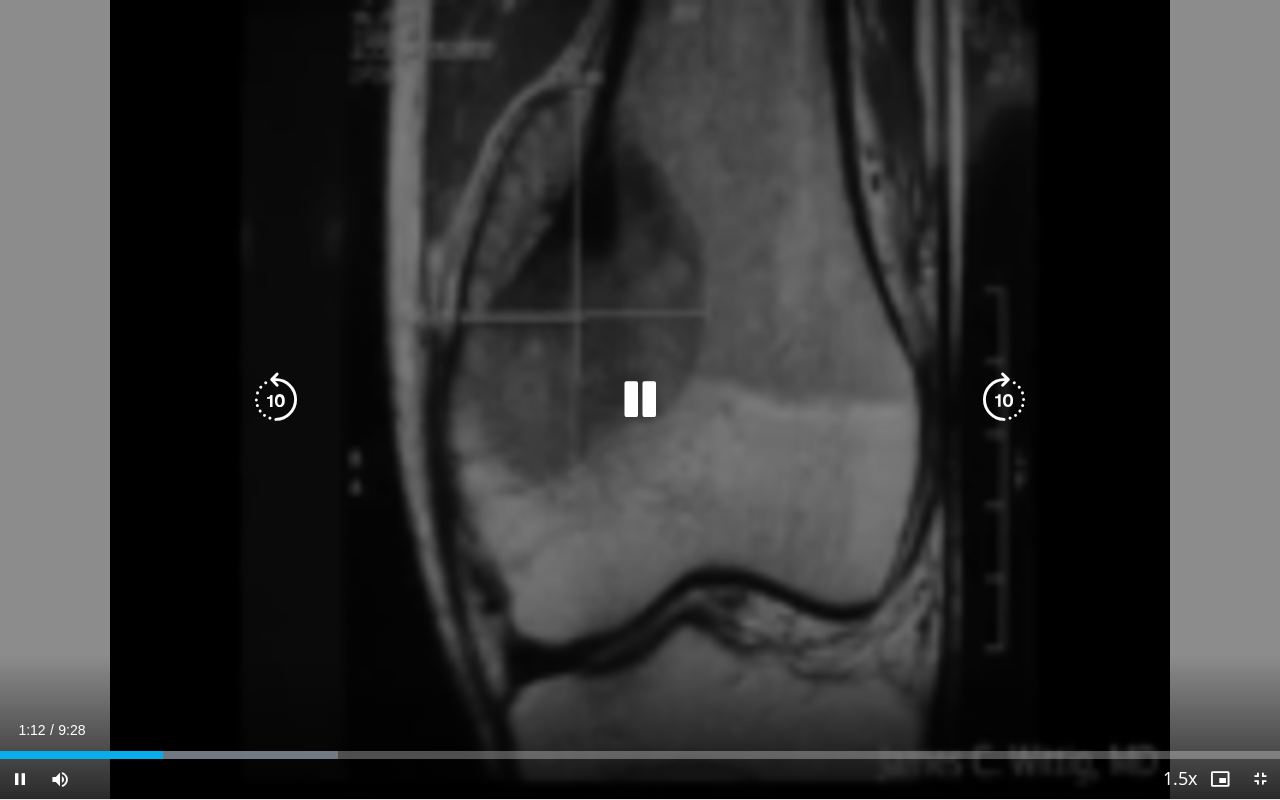 click at bounding box center (640, 400) 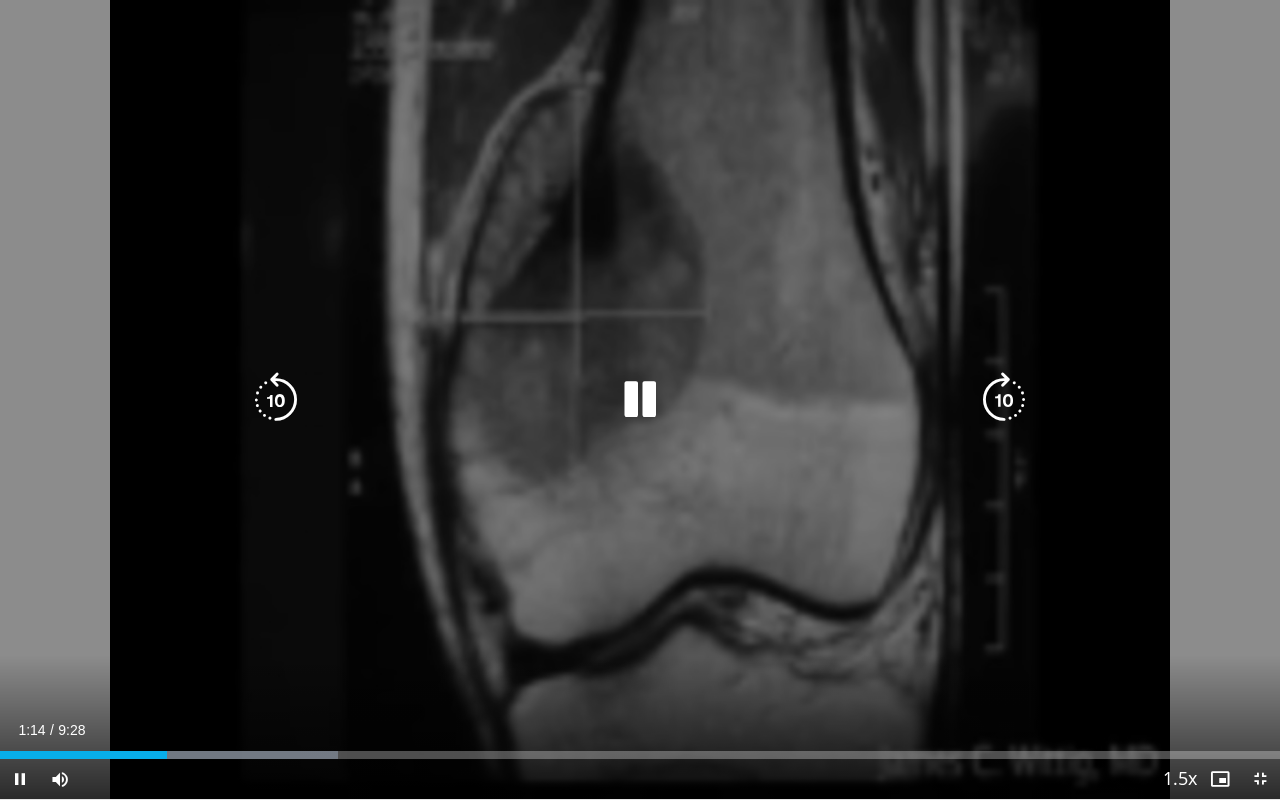click at bounding box center [640, 400] 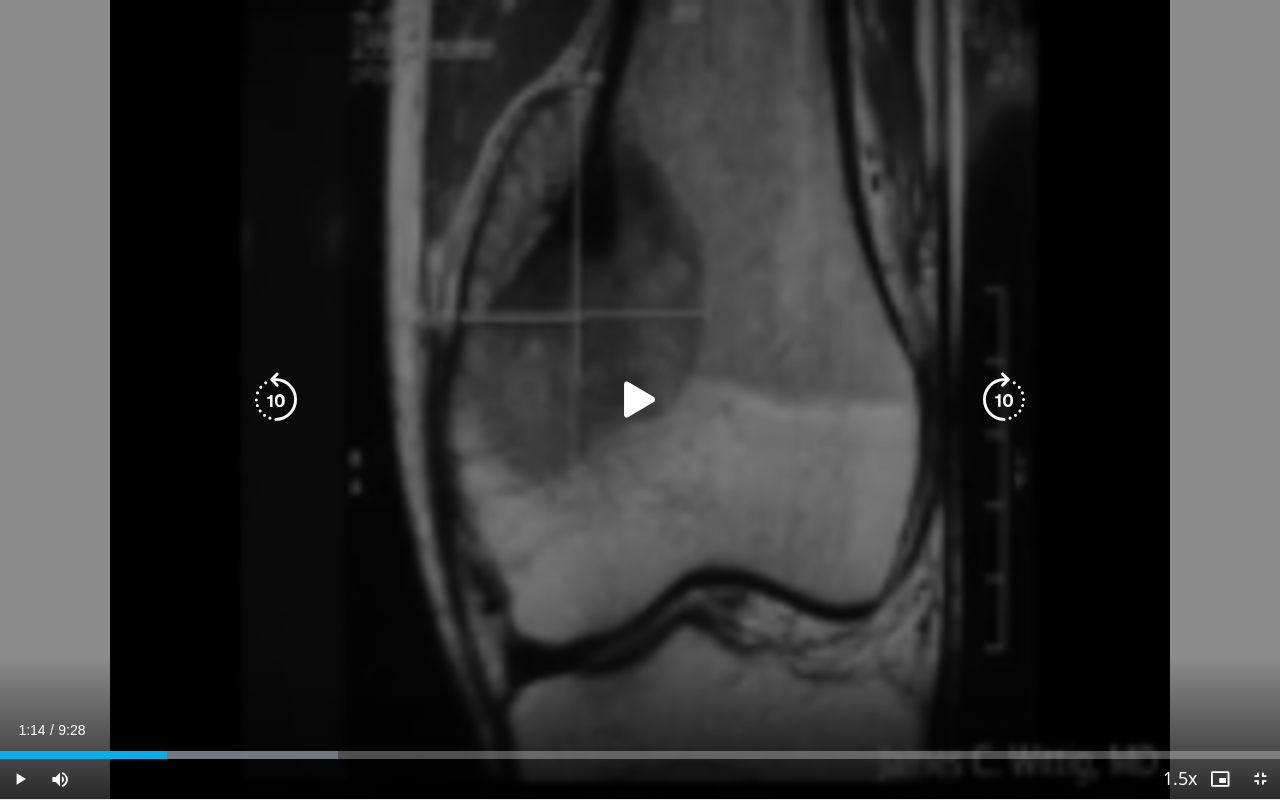 click at bounding box center (640, 400) 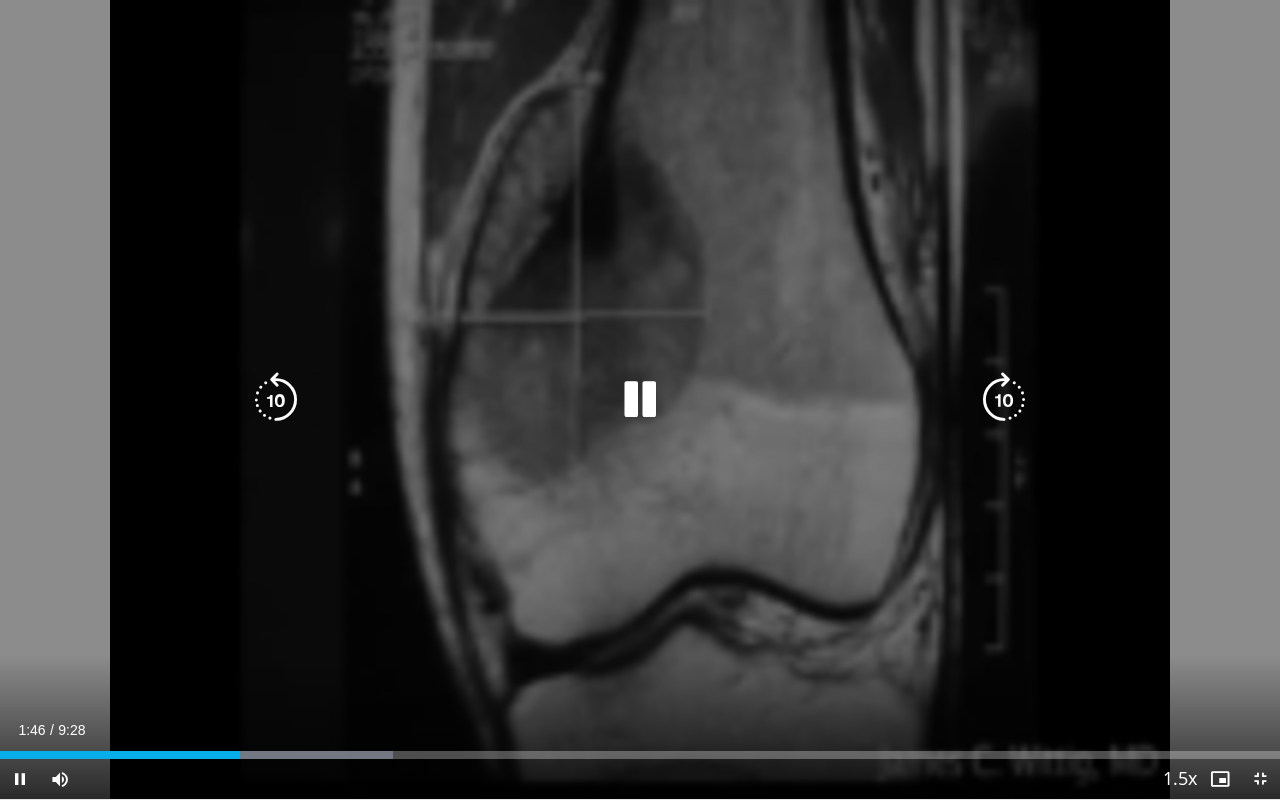 click at bounding box center [640, 400] 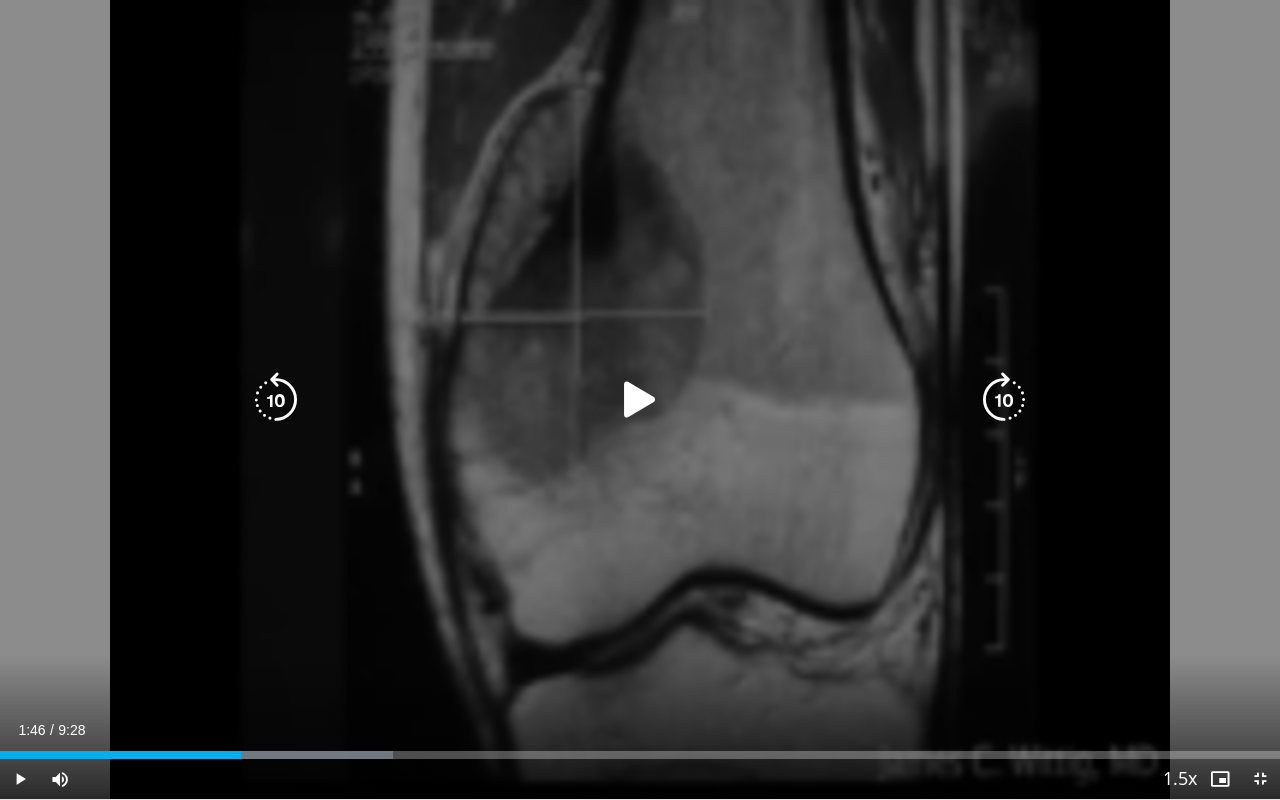 click at bounding box center [640, 400] 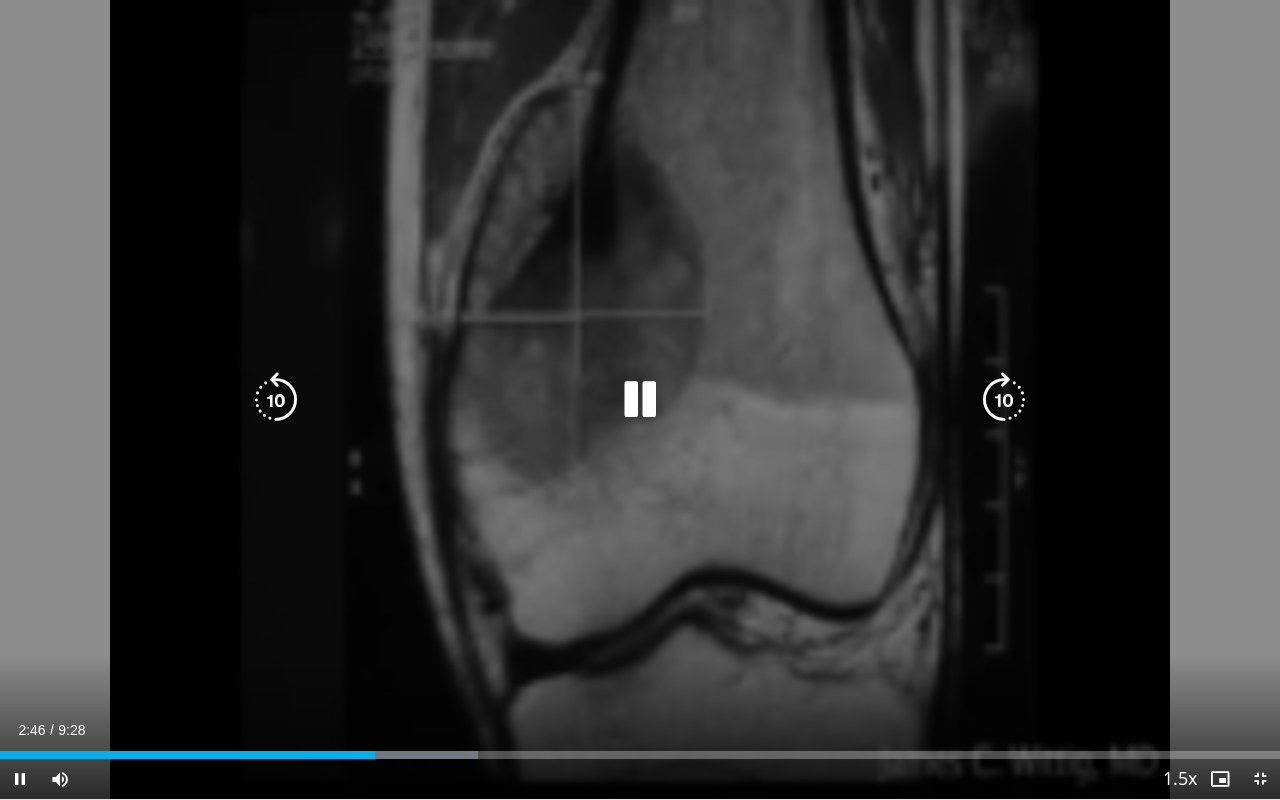 click on "20 seconds
Tap to unmute" at bounding box center [640, 399] 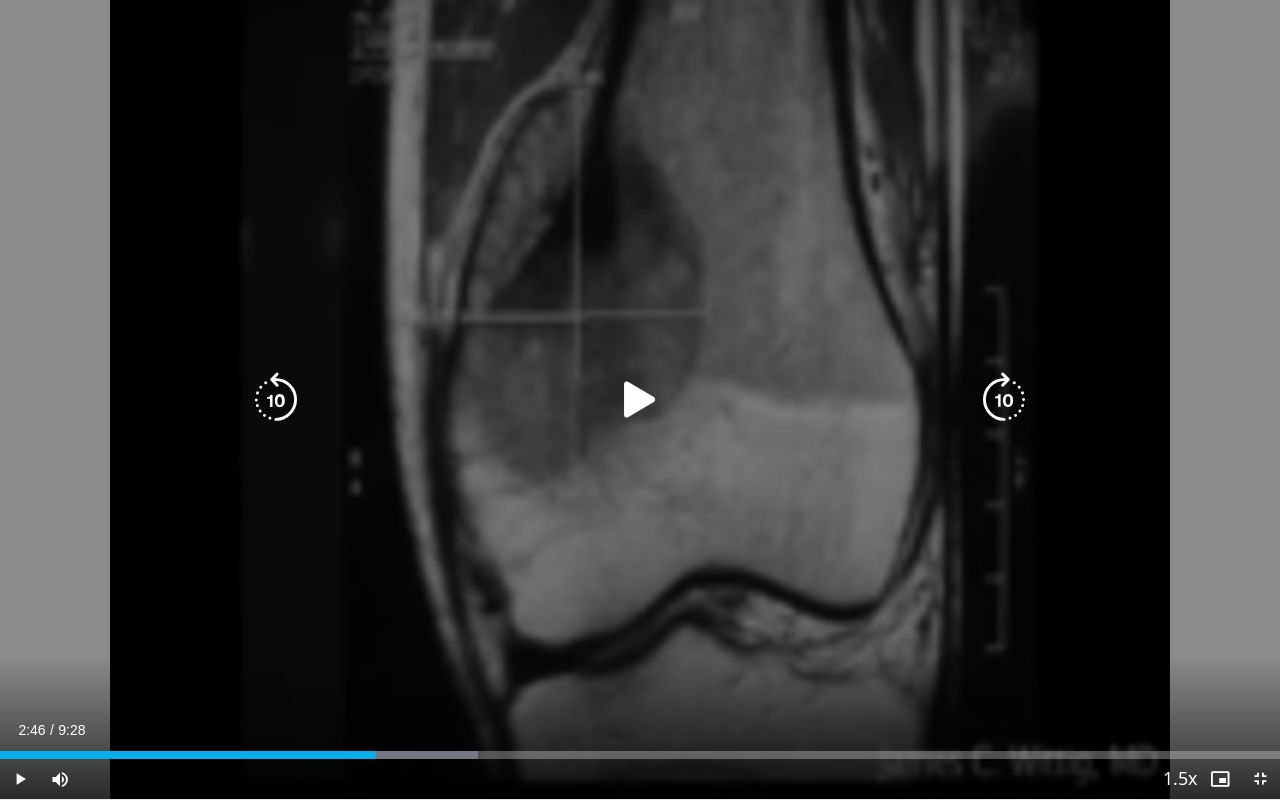 click at bounding box center (1004, 400) 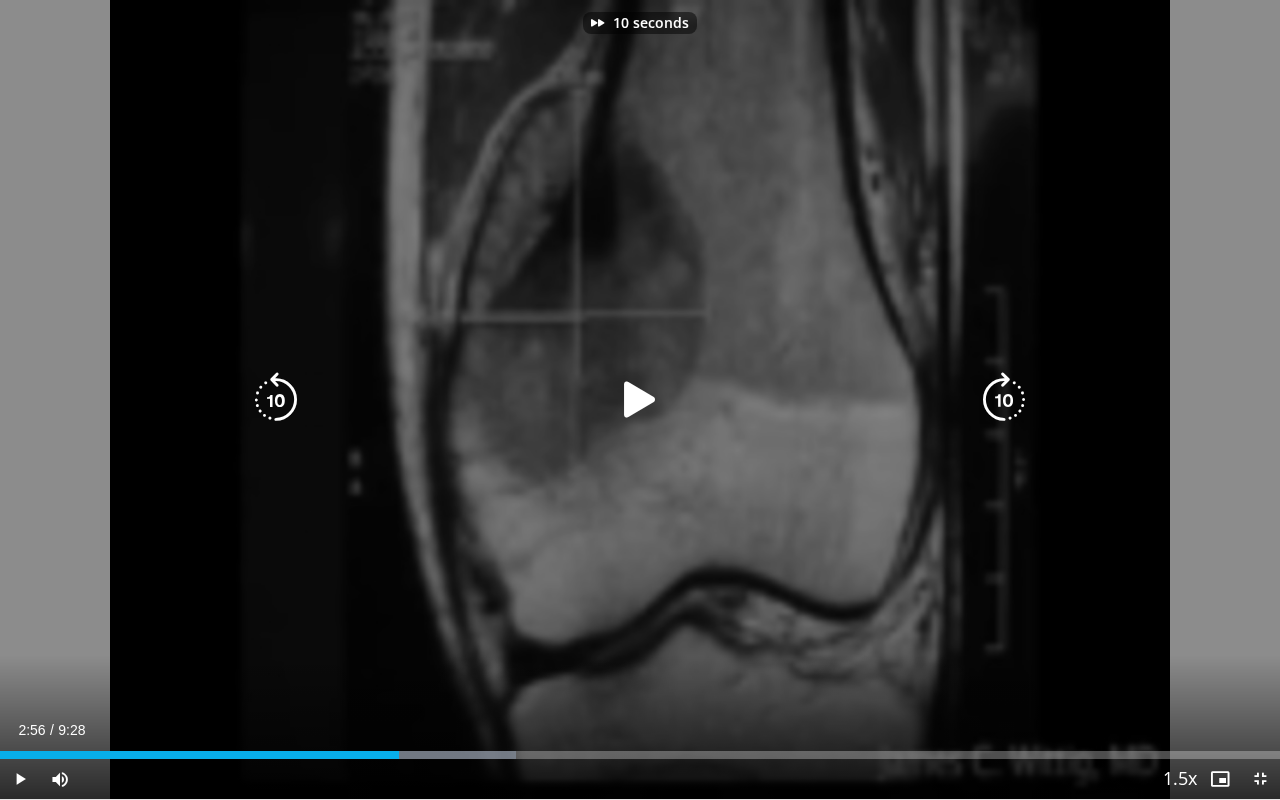 click at bounding box center (640, 400) 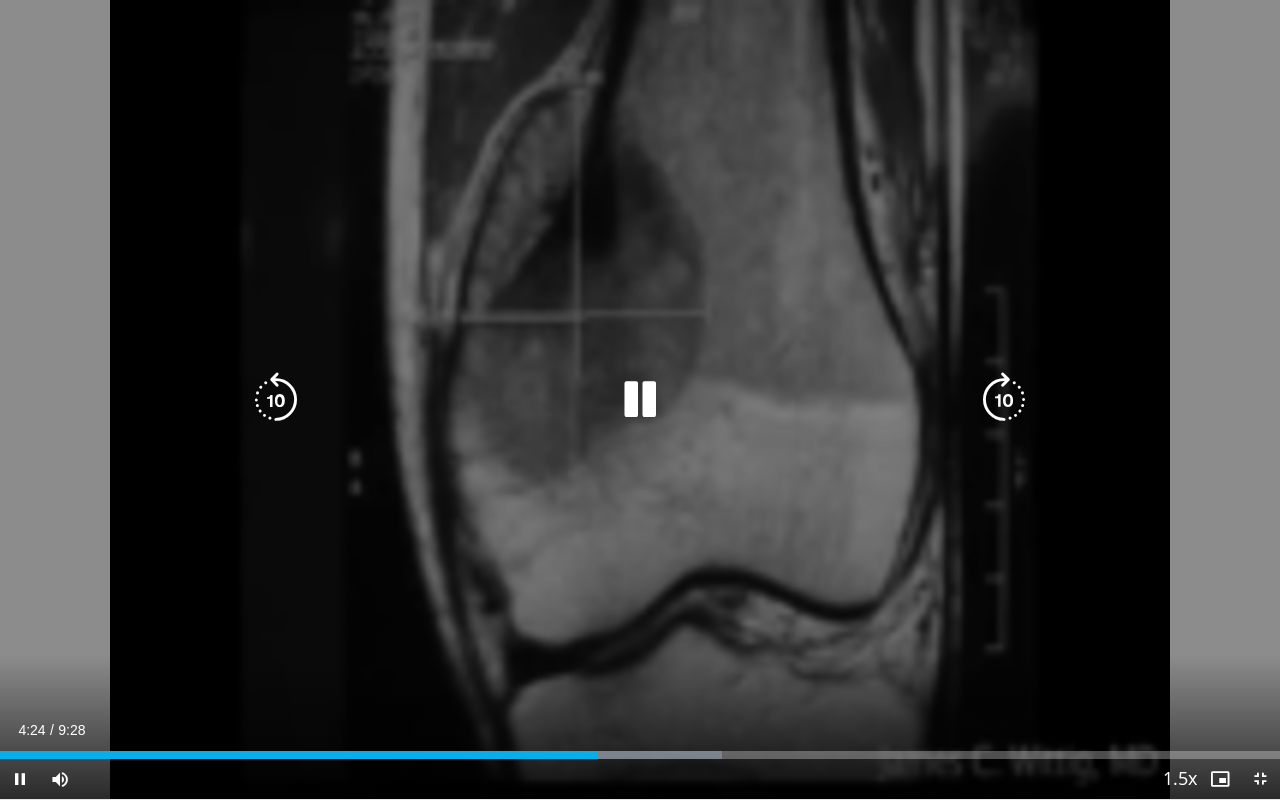 click at bounding box center (1004, 400) 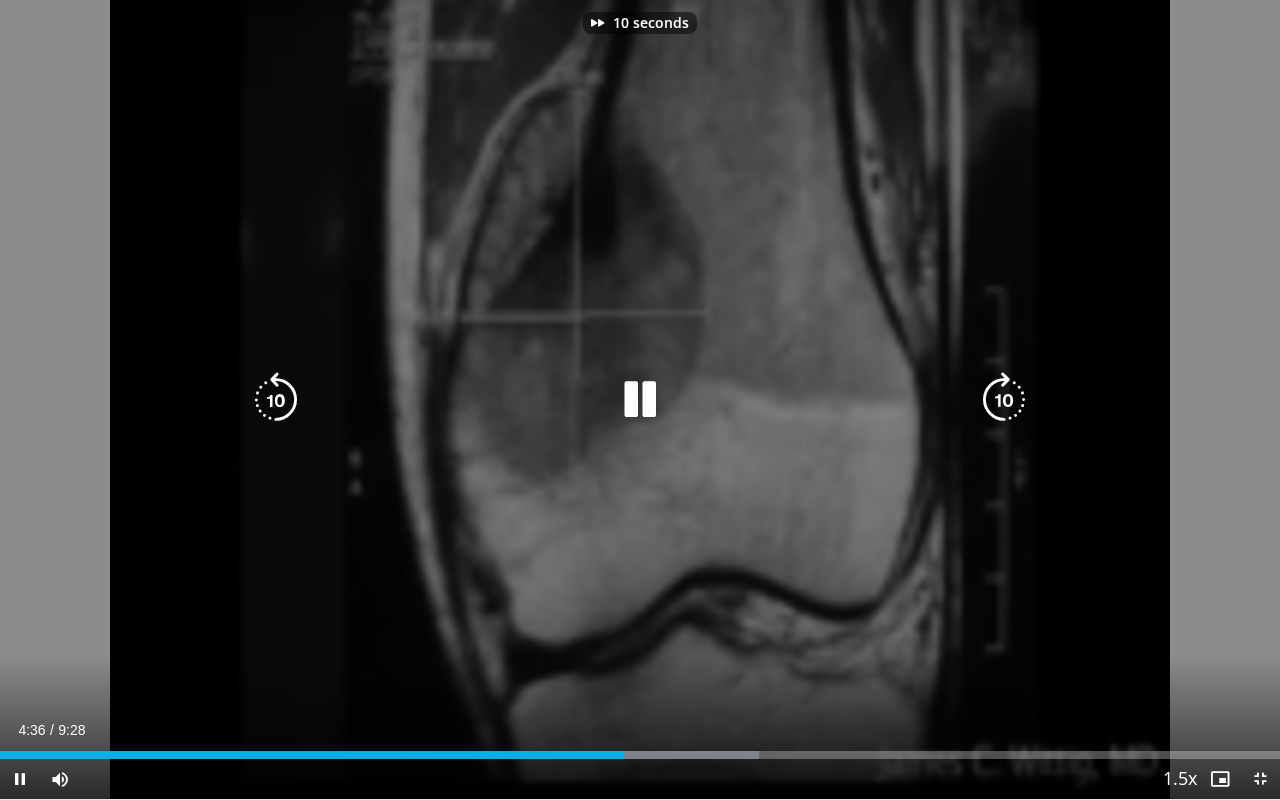 click at bounding box center [1004, 400] 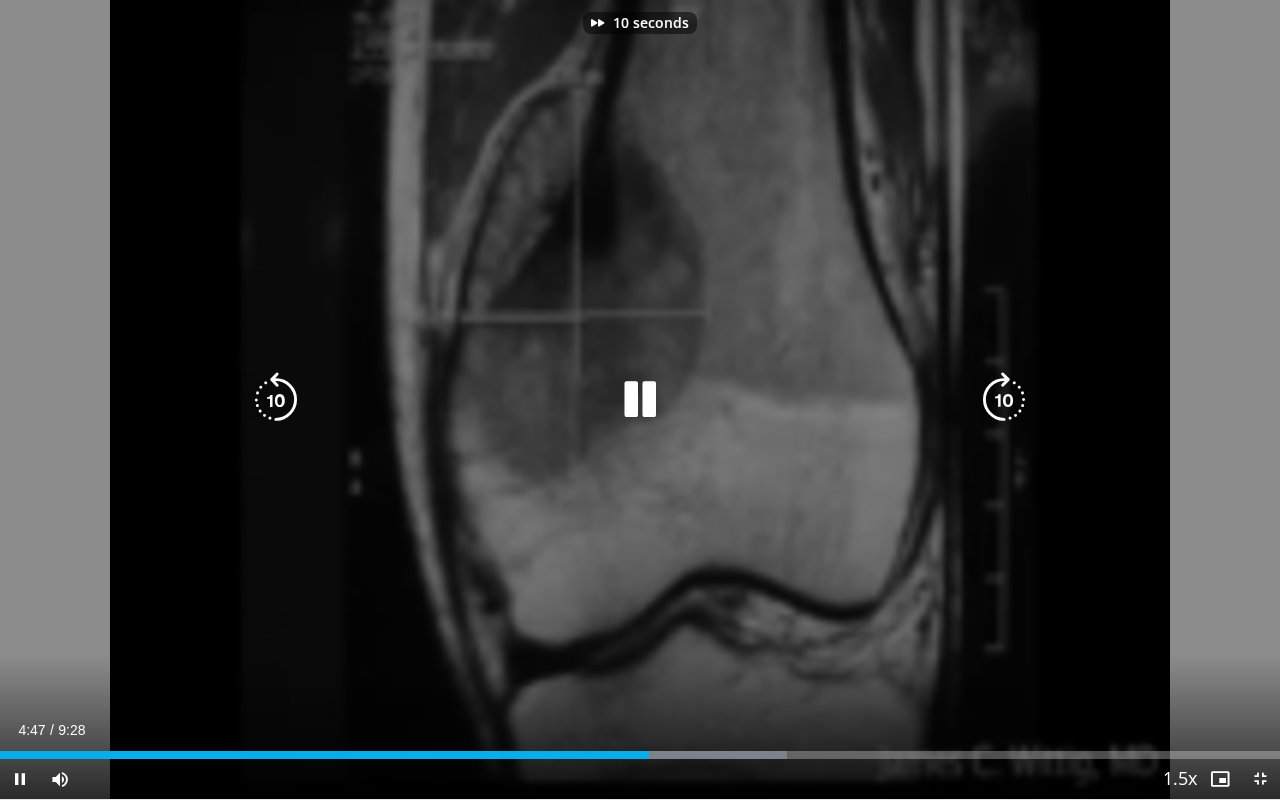 click at bounding box center [1004, 400] 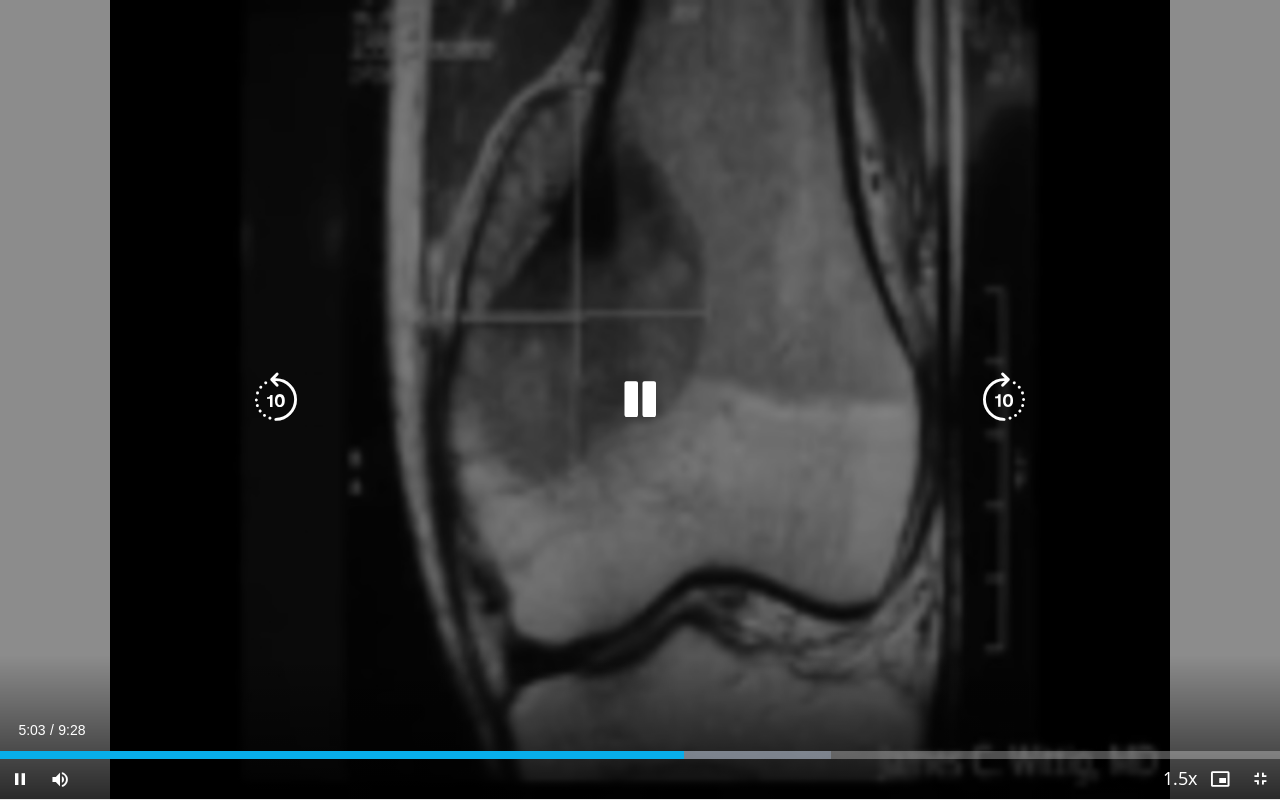 click at bounding box center (1004, 400) 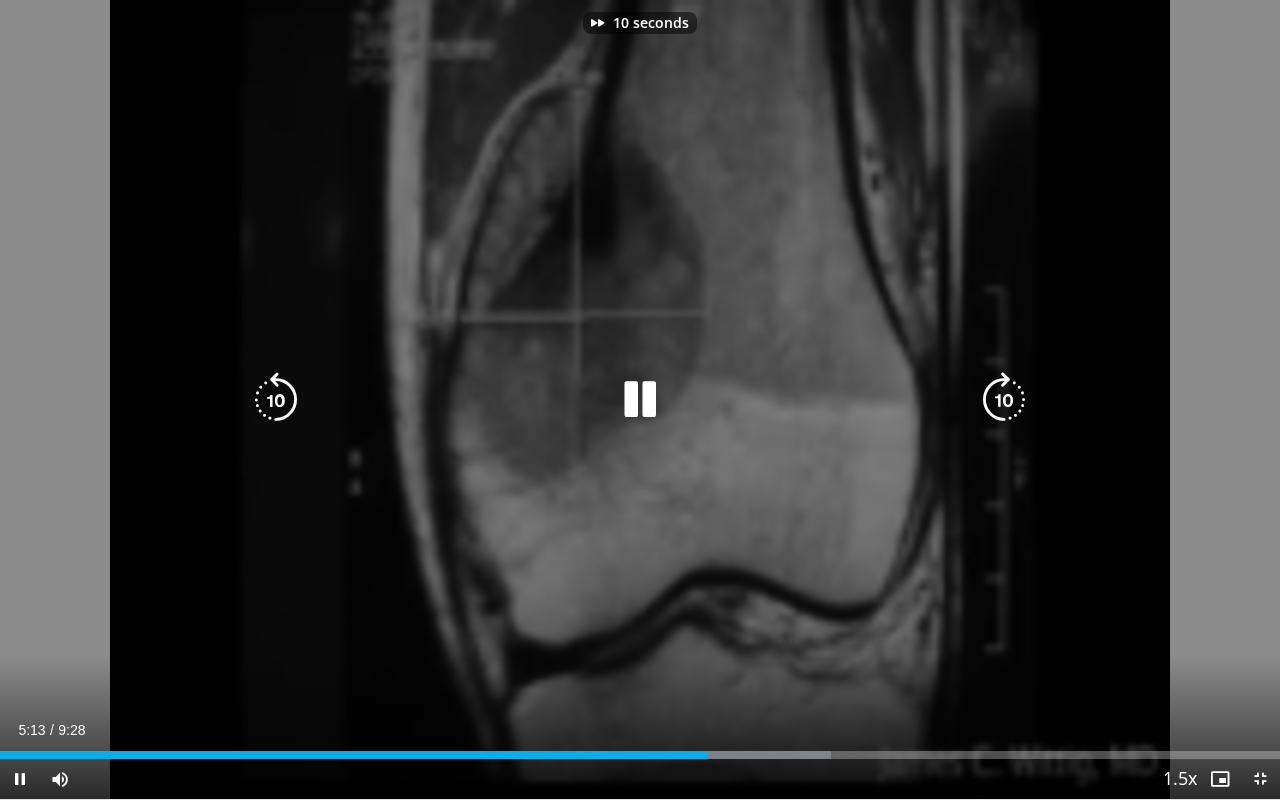 click at bounding box center (1004, 400) 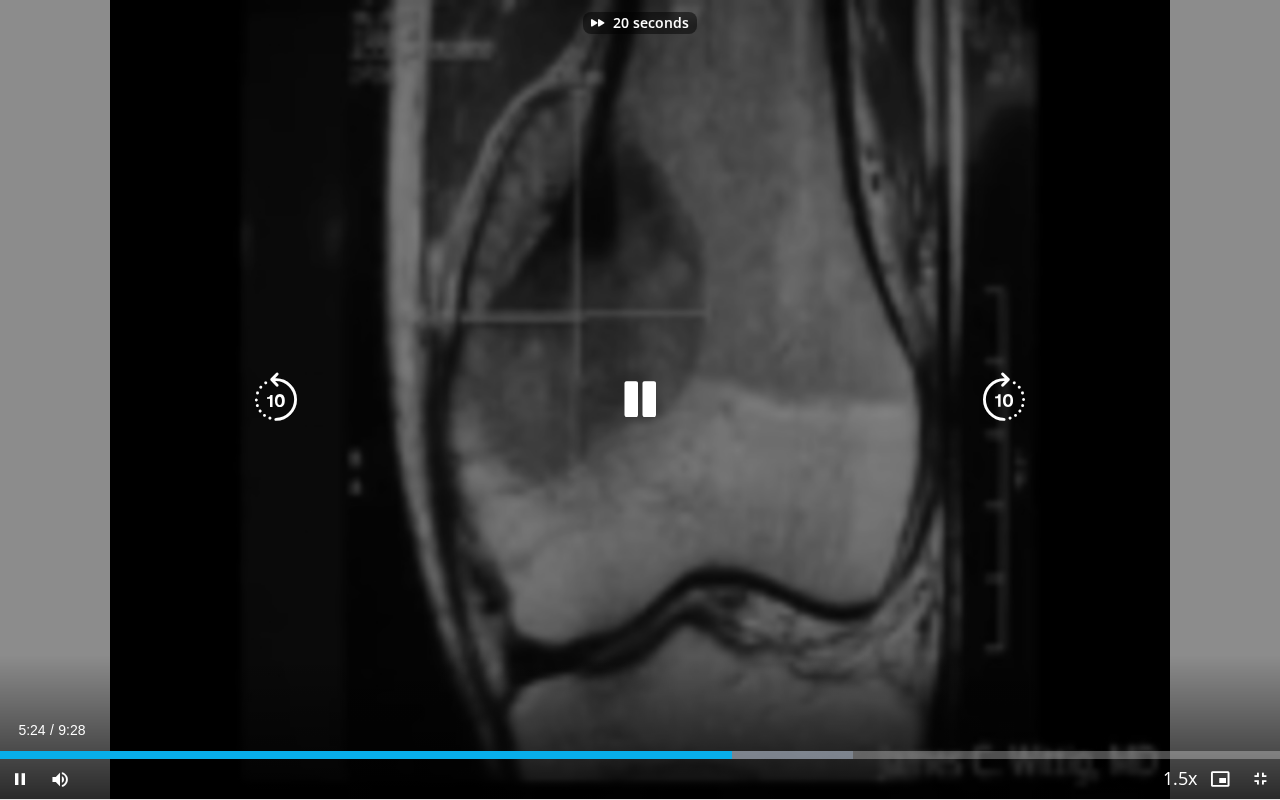 click at bounding box center [1004, 400] 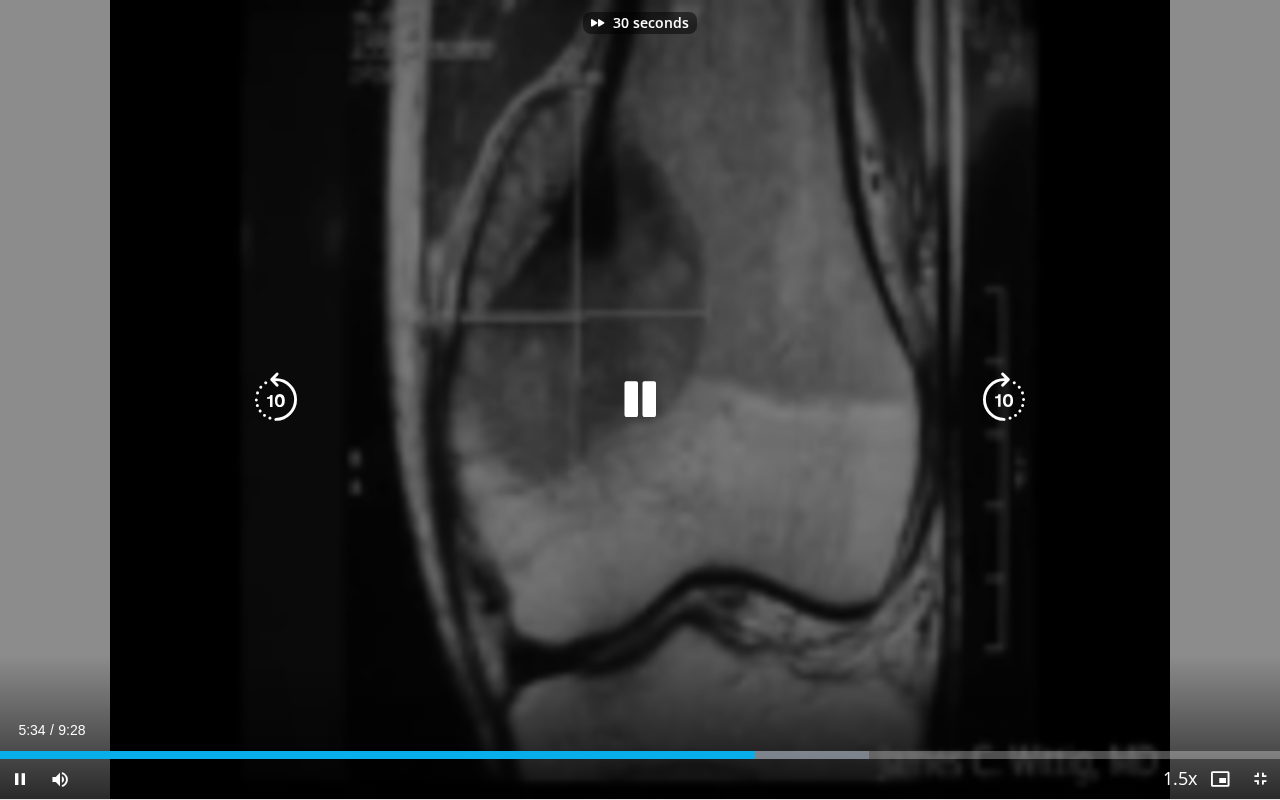 click at bounding box center [1004, 400] 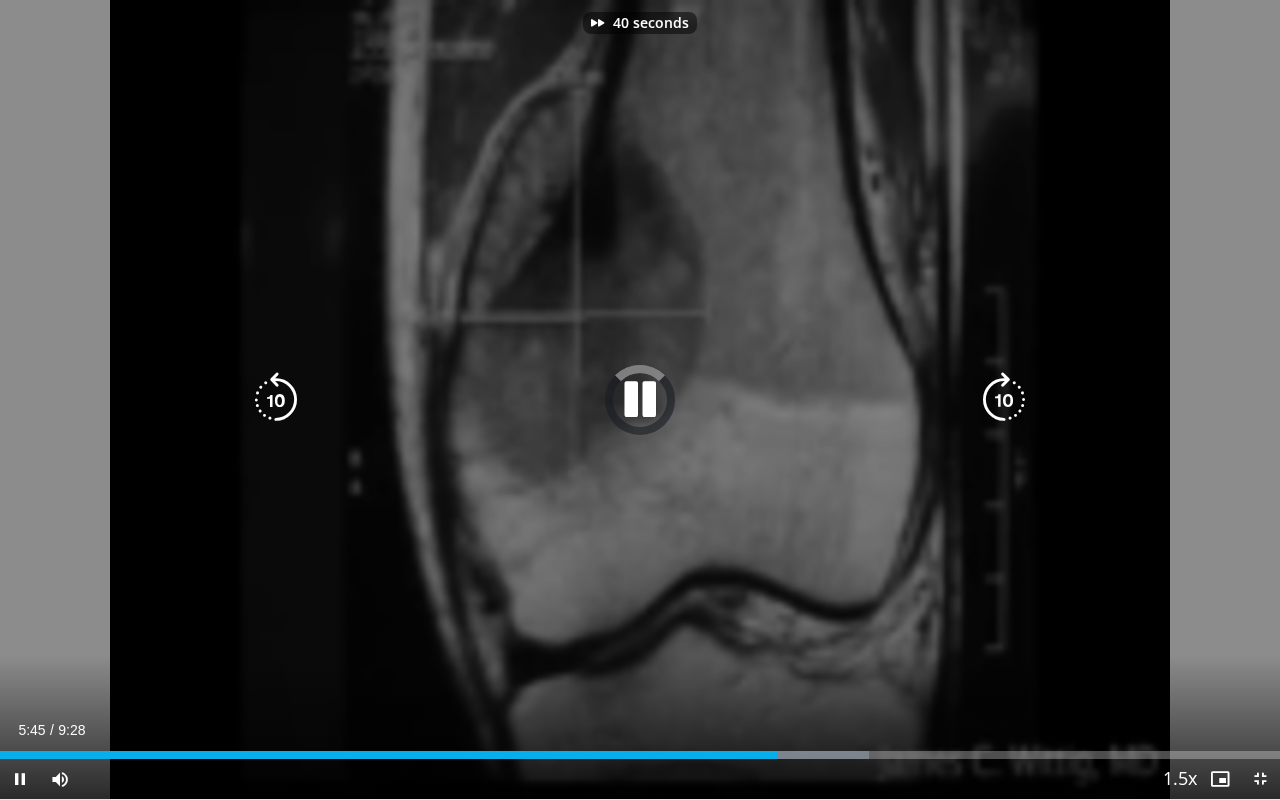 click at bounding box center [1004, 400] 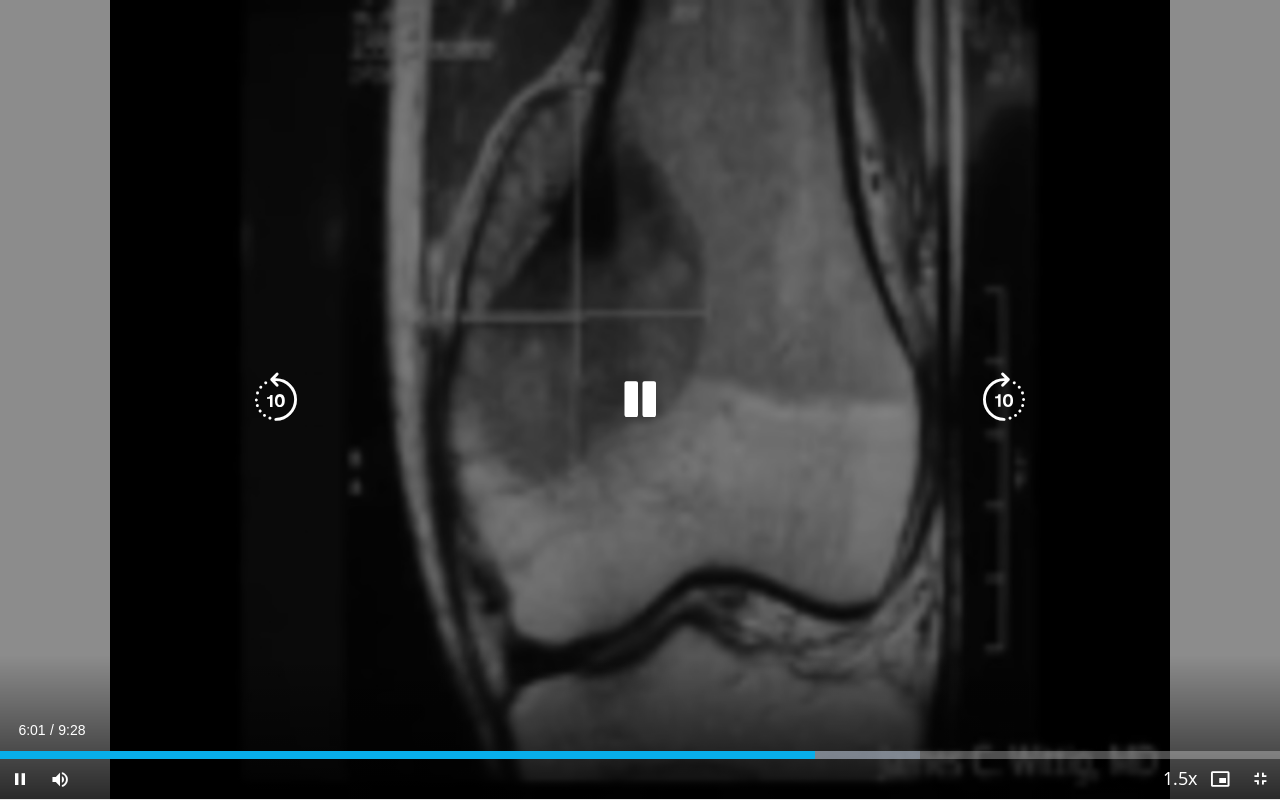 click at bounding box center [1004, 400] 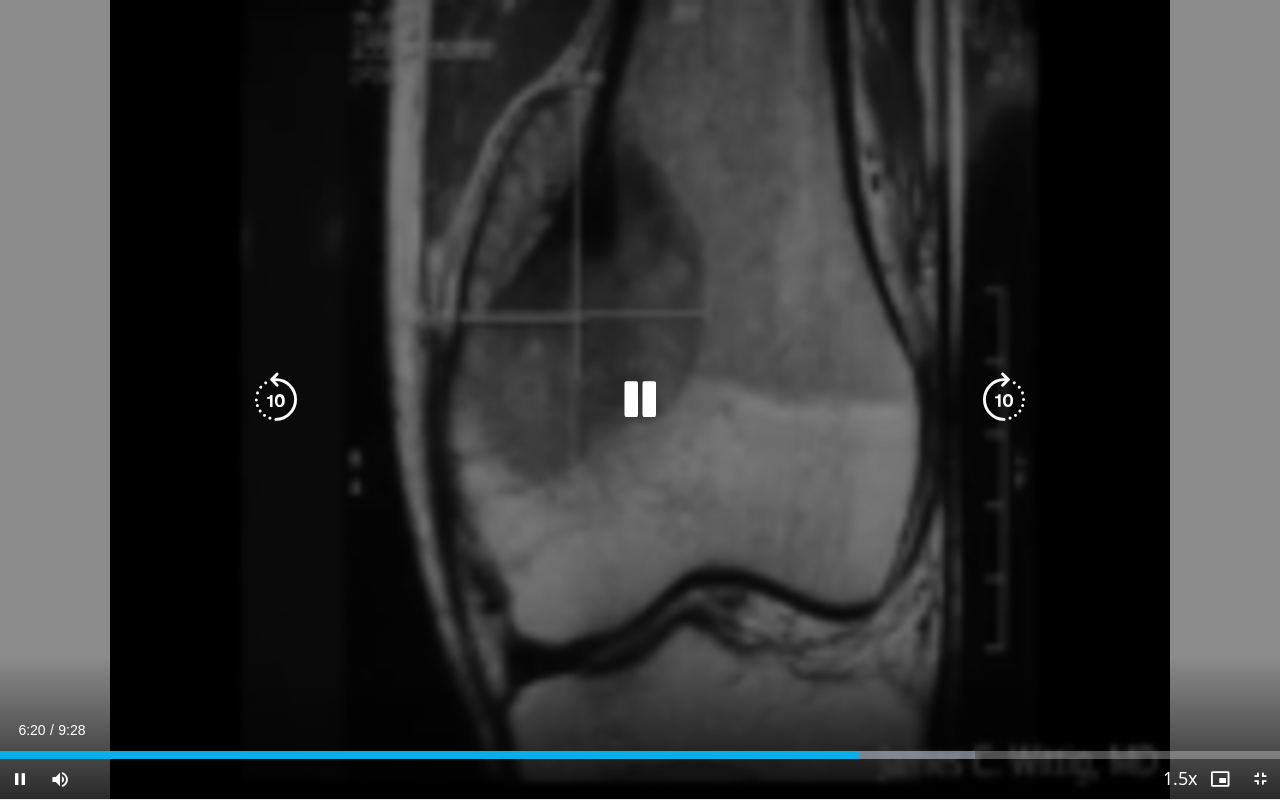 click at bounding box center [1004, 400] 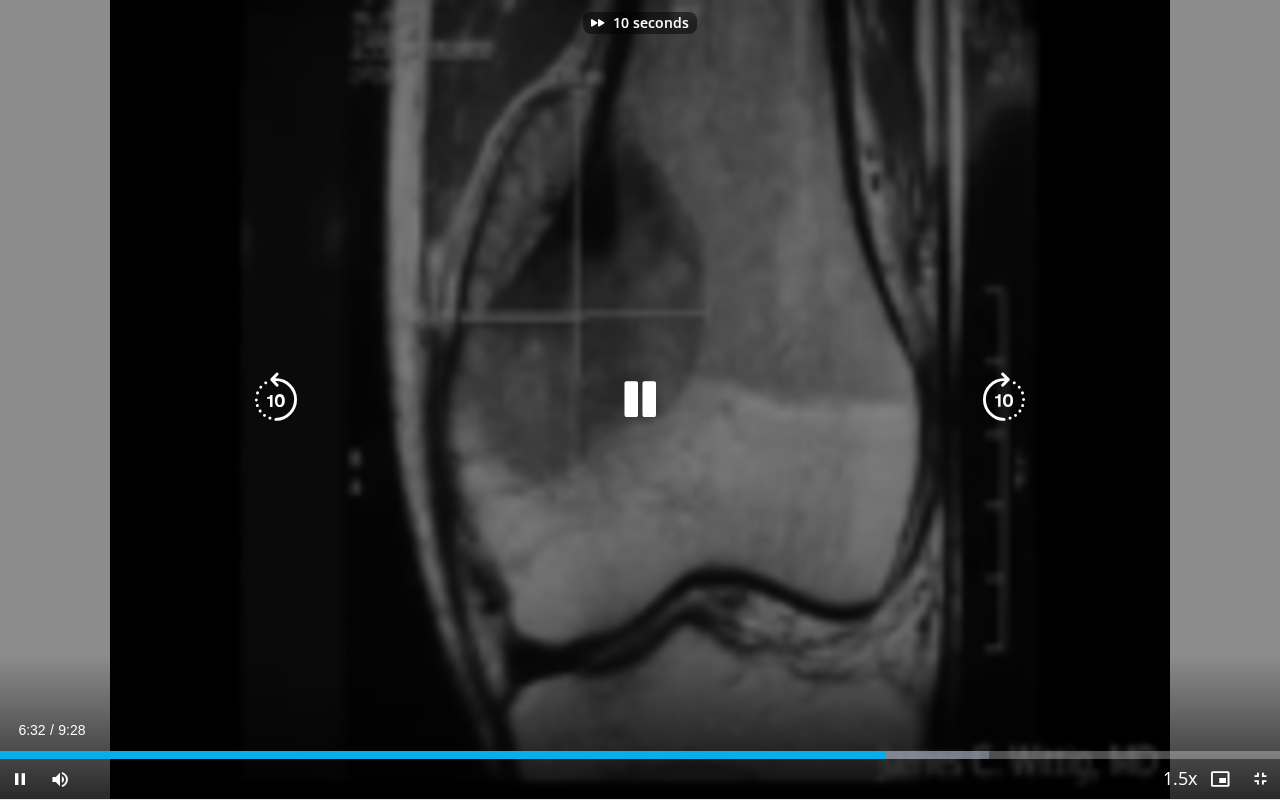 click at bounding box center (1004, 400) 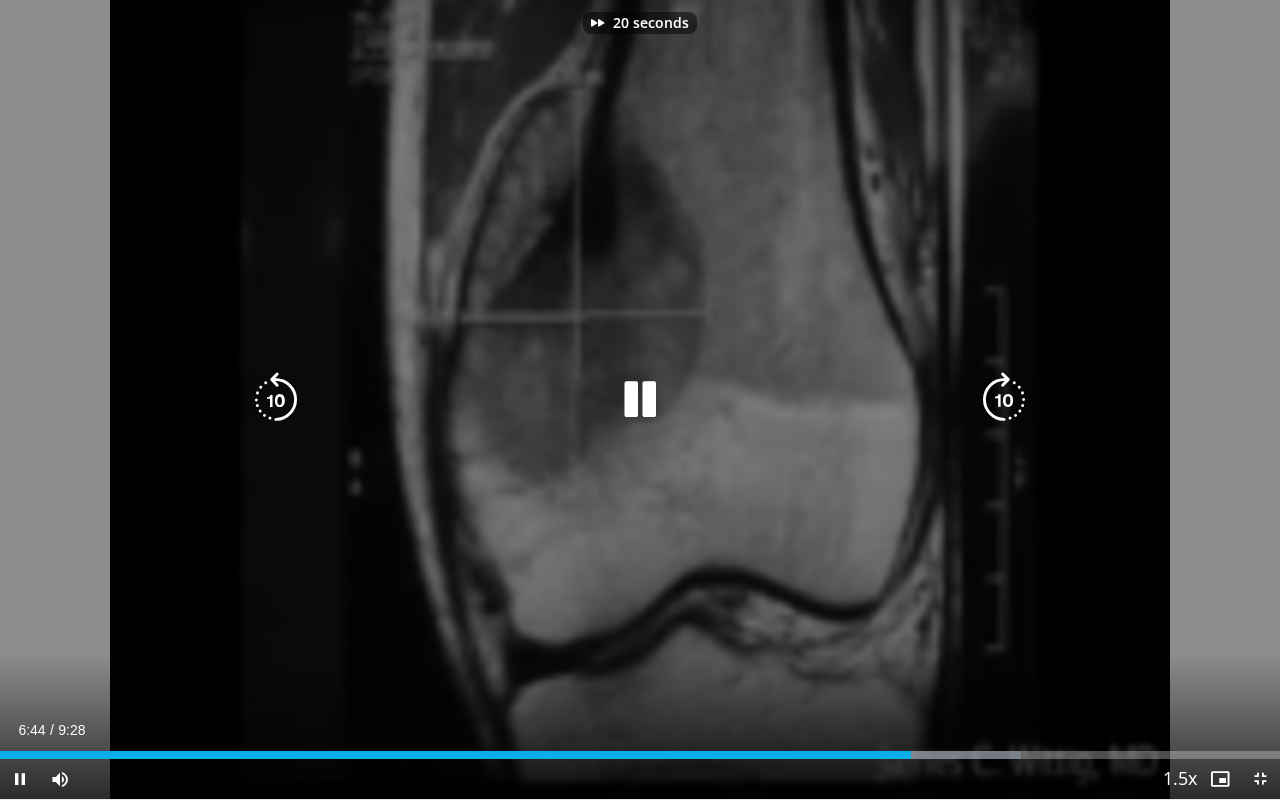 click at bounding box center (1004, 400) 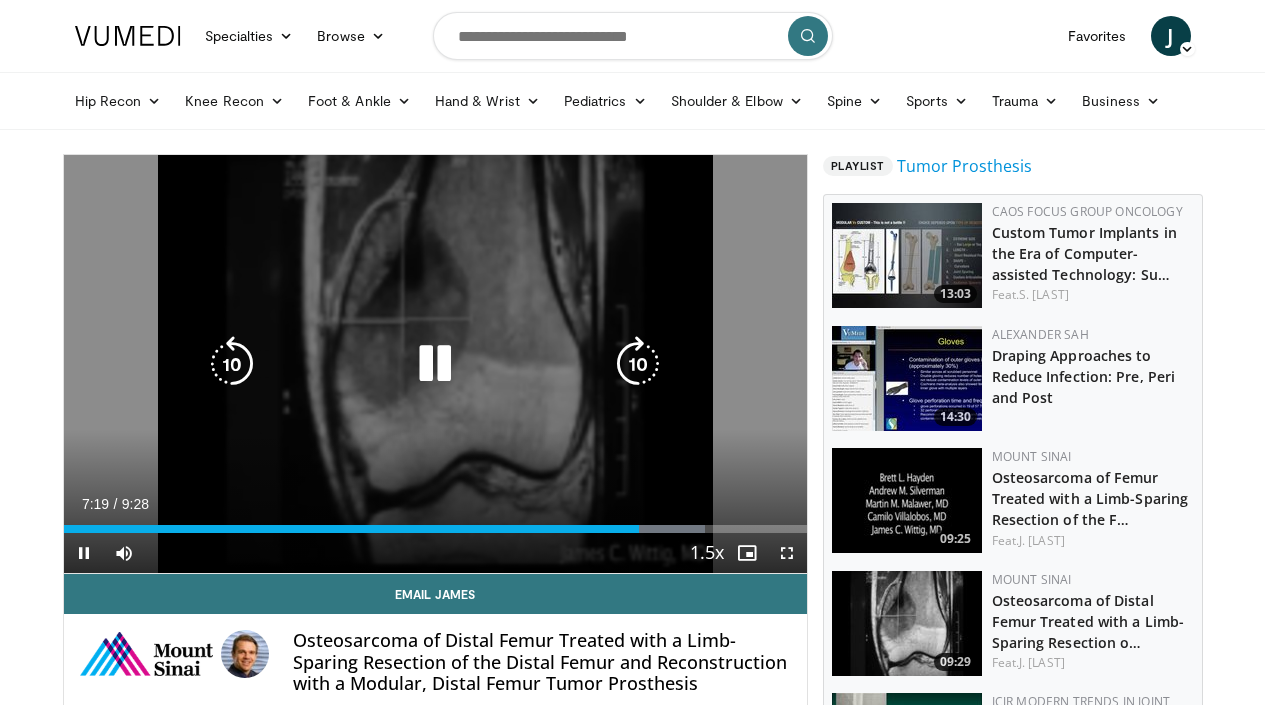 click at bounding box center (435, 364) 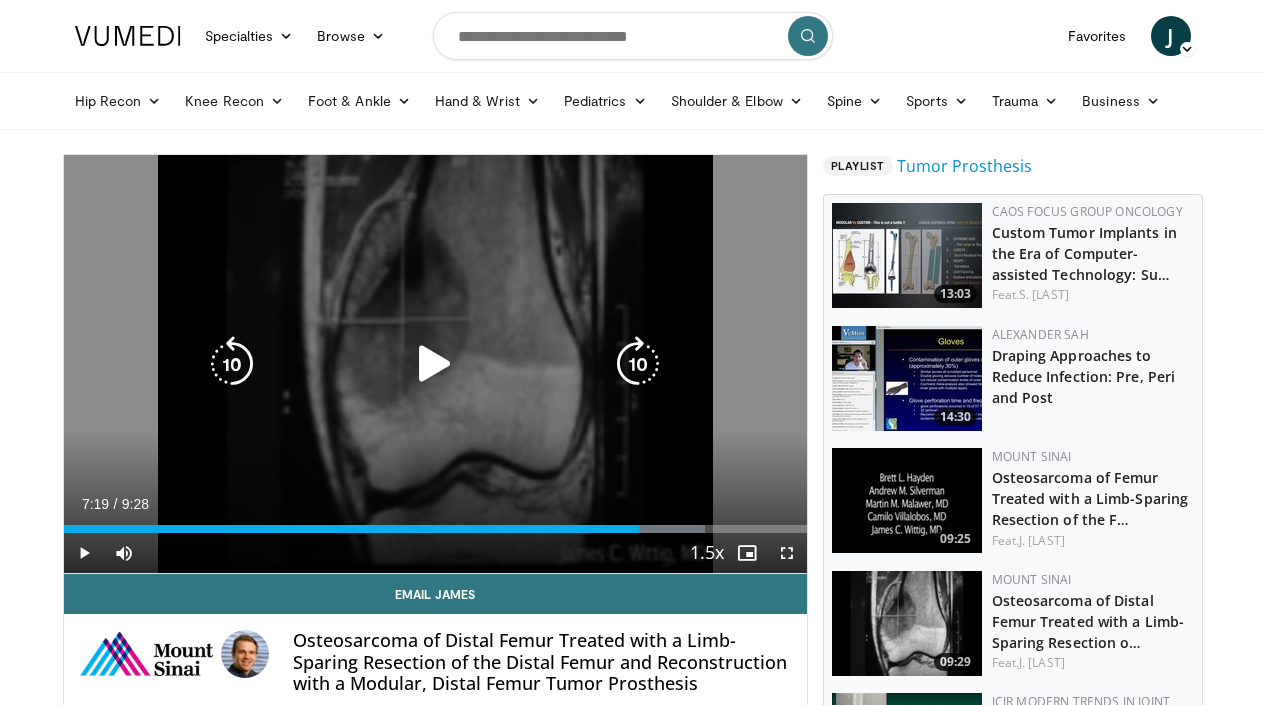 click at bounding box center [435, 364] 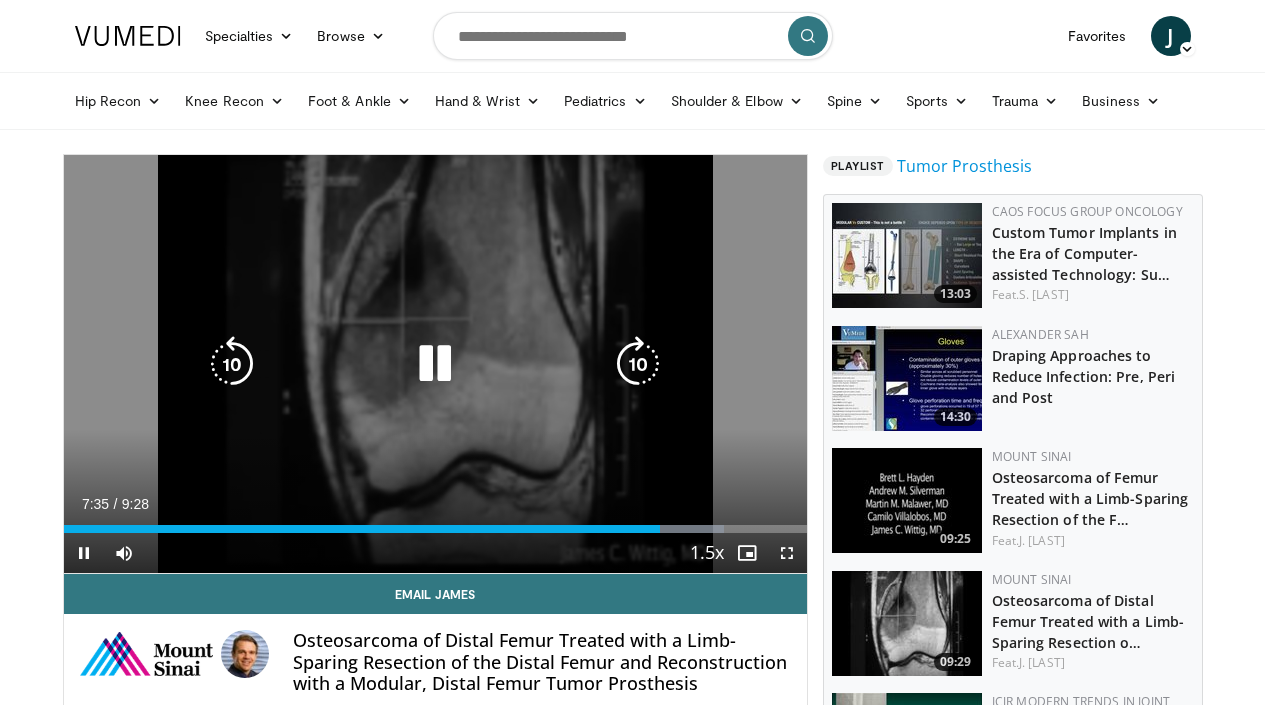 click at bounding box center [435, 364] 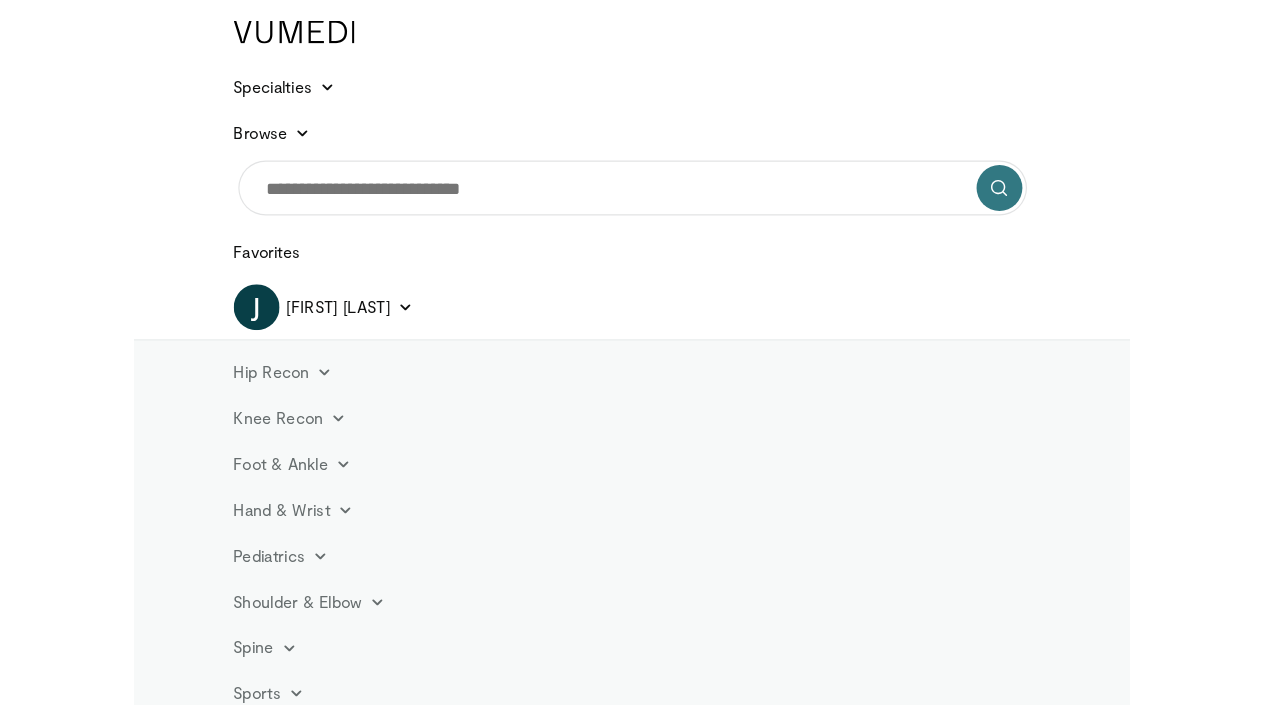 scroll, scrollTop: 0, scrollLeft: 0, axis: both 